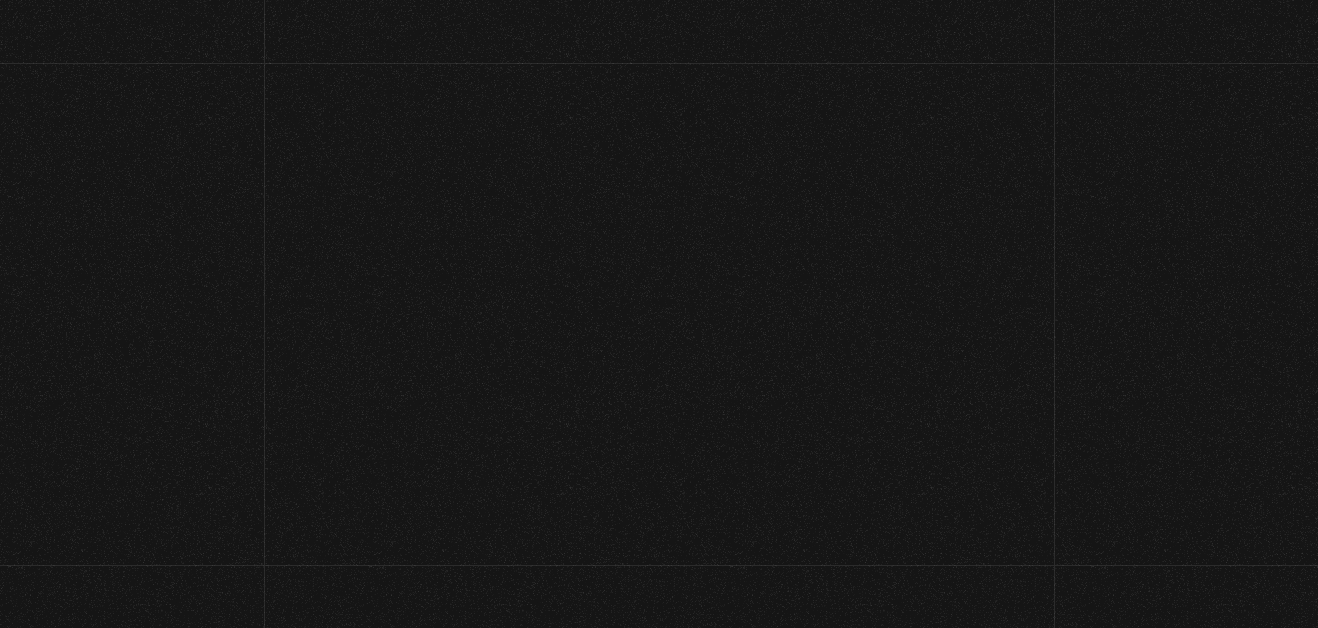 scroll, scrollTop: 0, scrollLeft: 0, axis: both 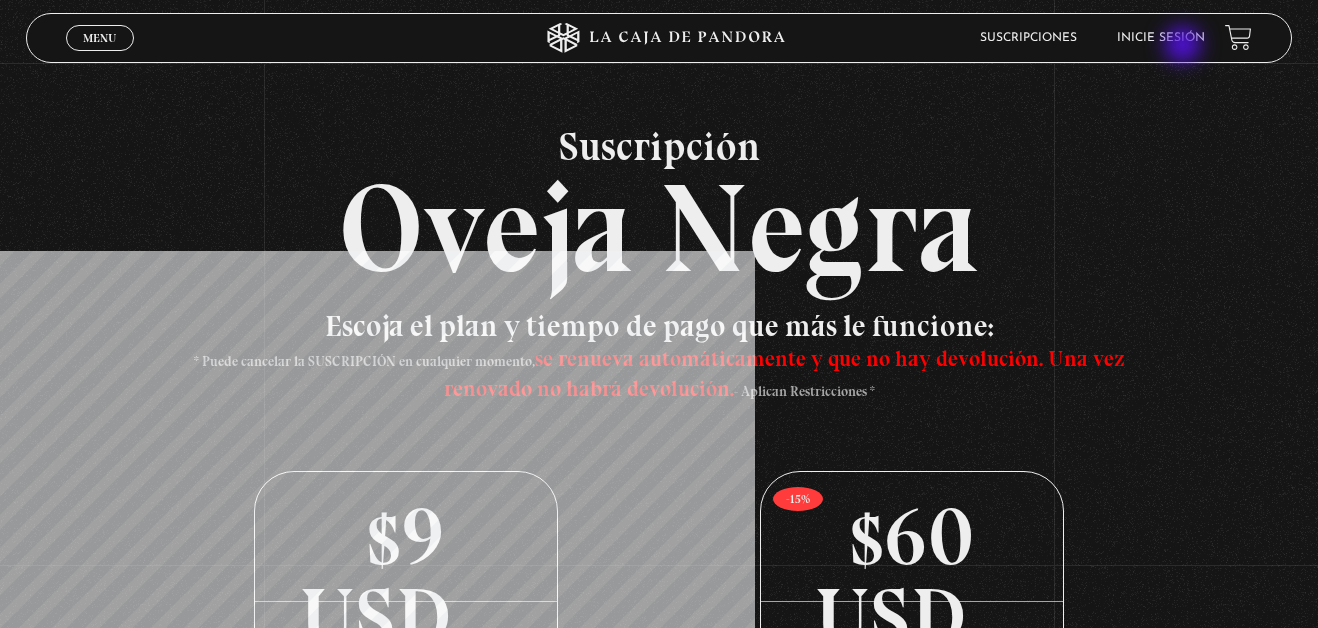 click on "Inicie sesión" at bounding box center [1161, 37] 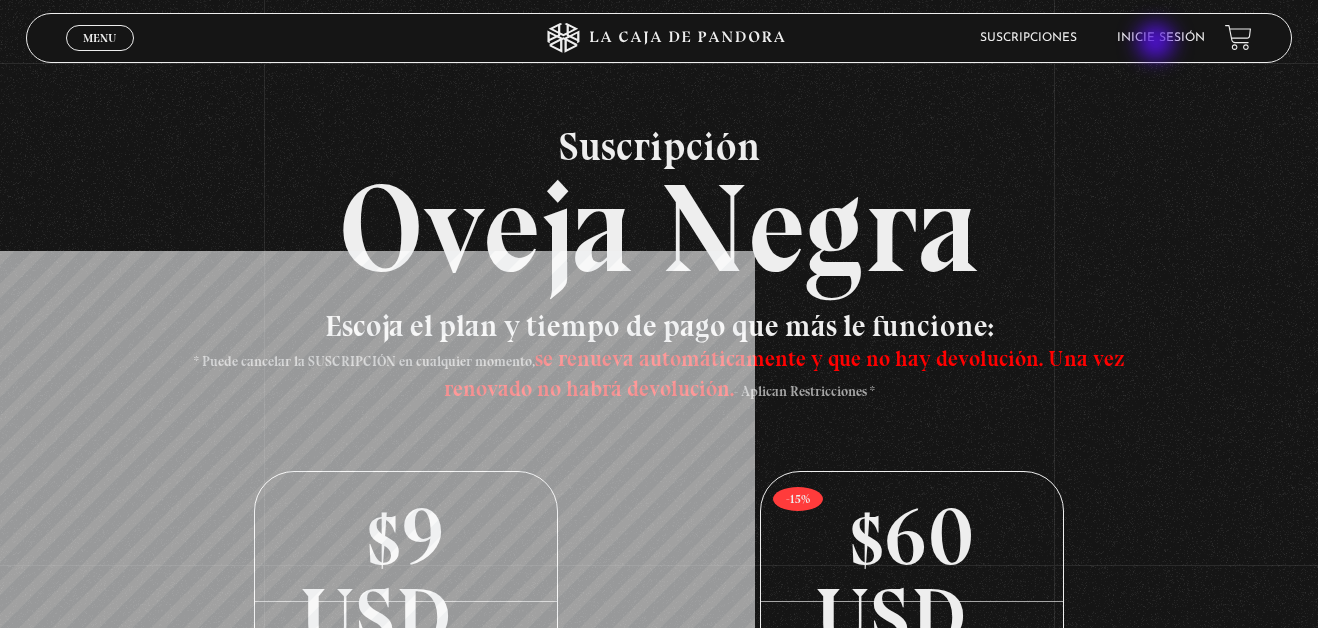 click on "Inicie sesión" at bounding box center (1161, 38) 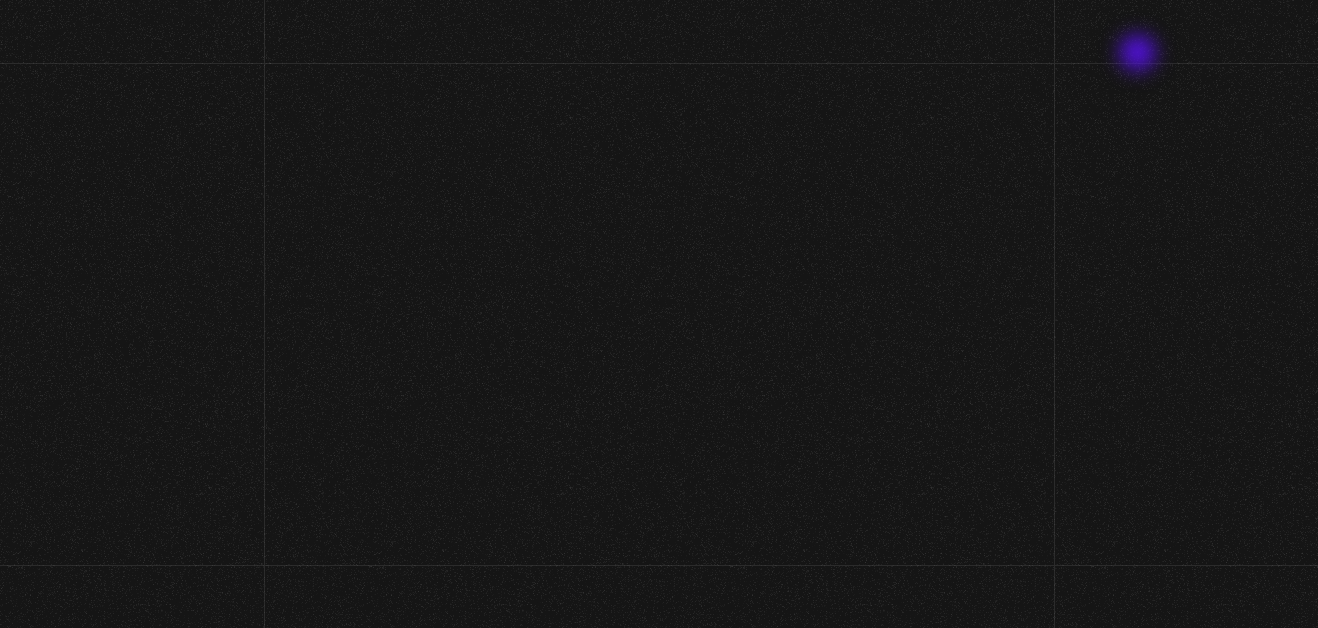 scroll, scrollTop: 0, scrollLeft: 0, axis: both 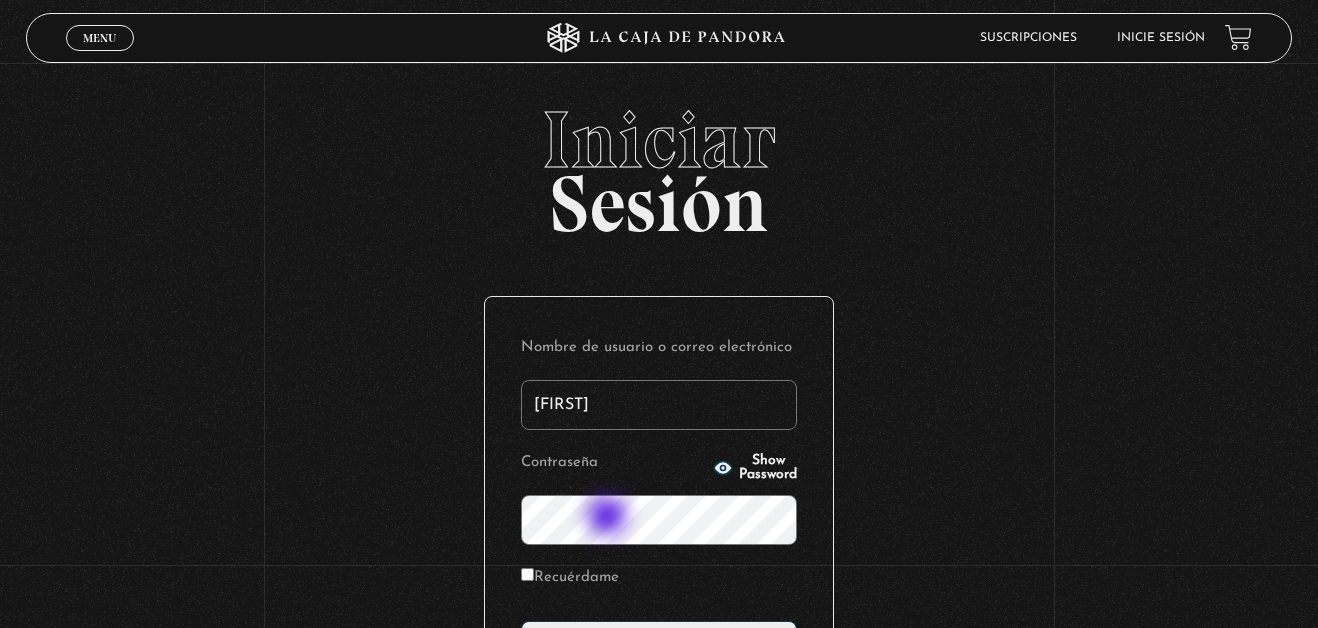 type on "[FIRST]" 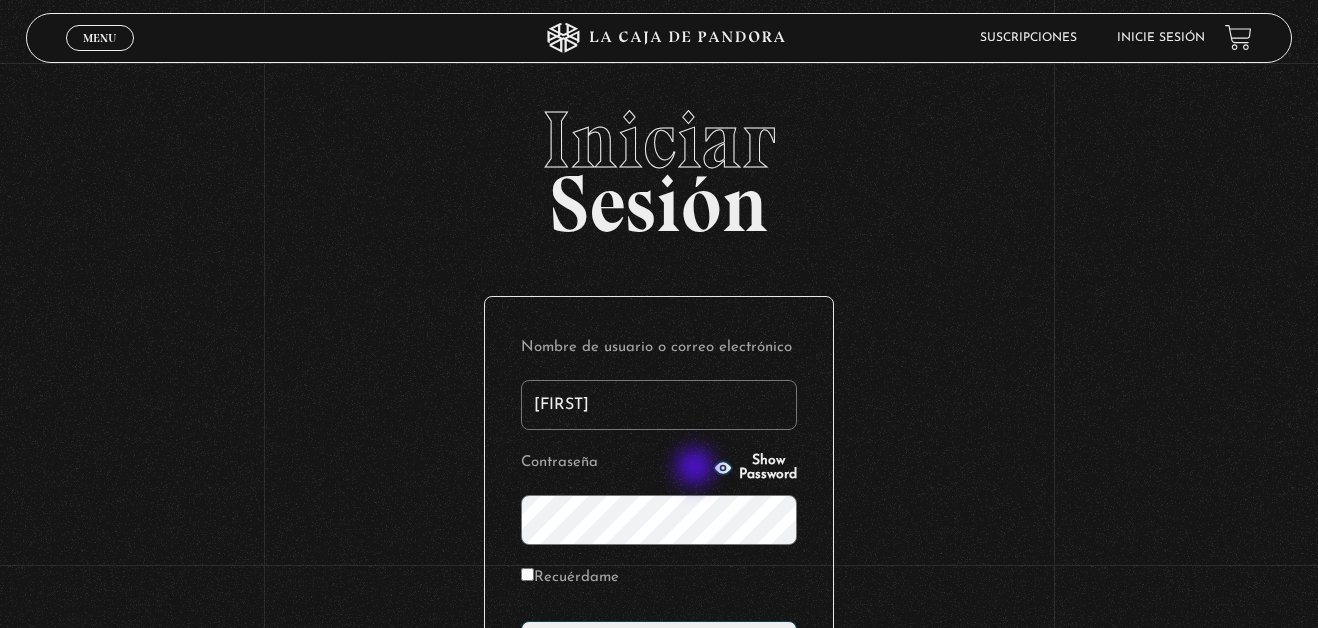 click 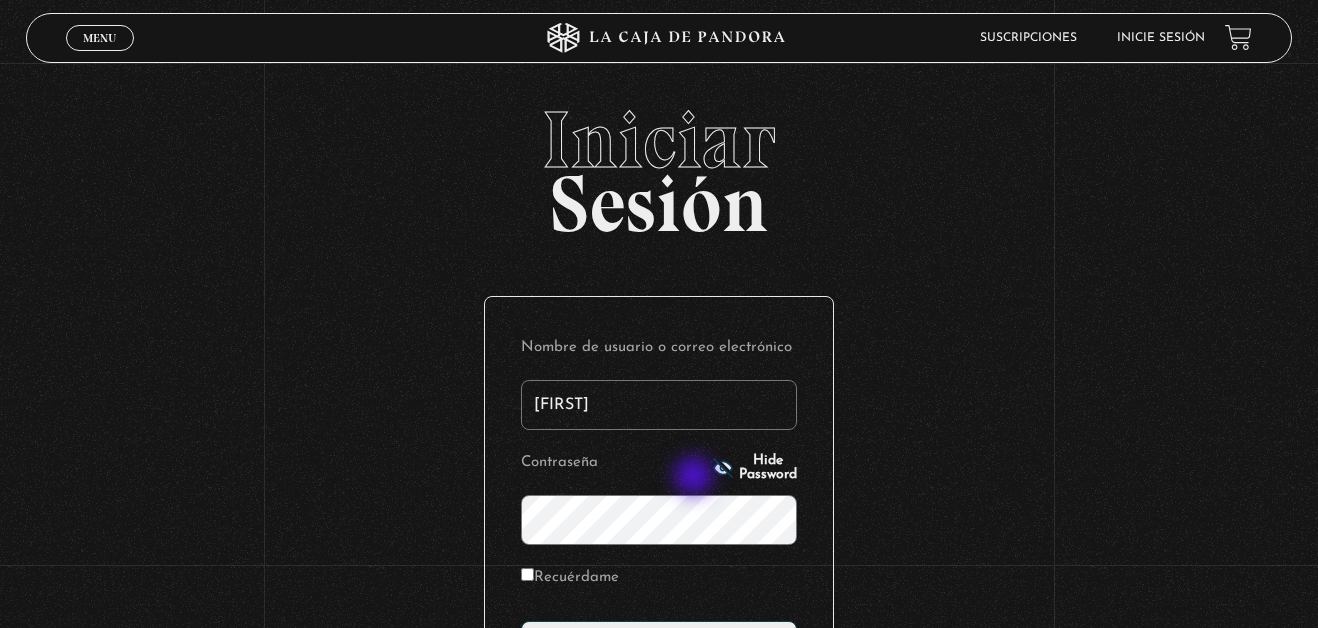 click on "Acceder" at bounding box center [659, 646] 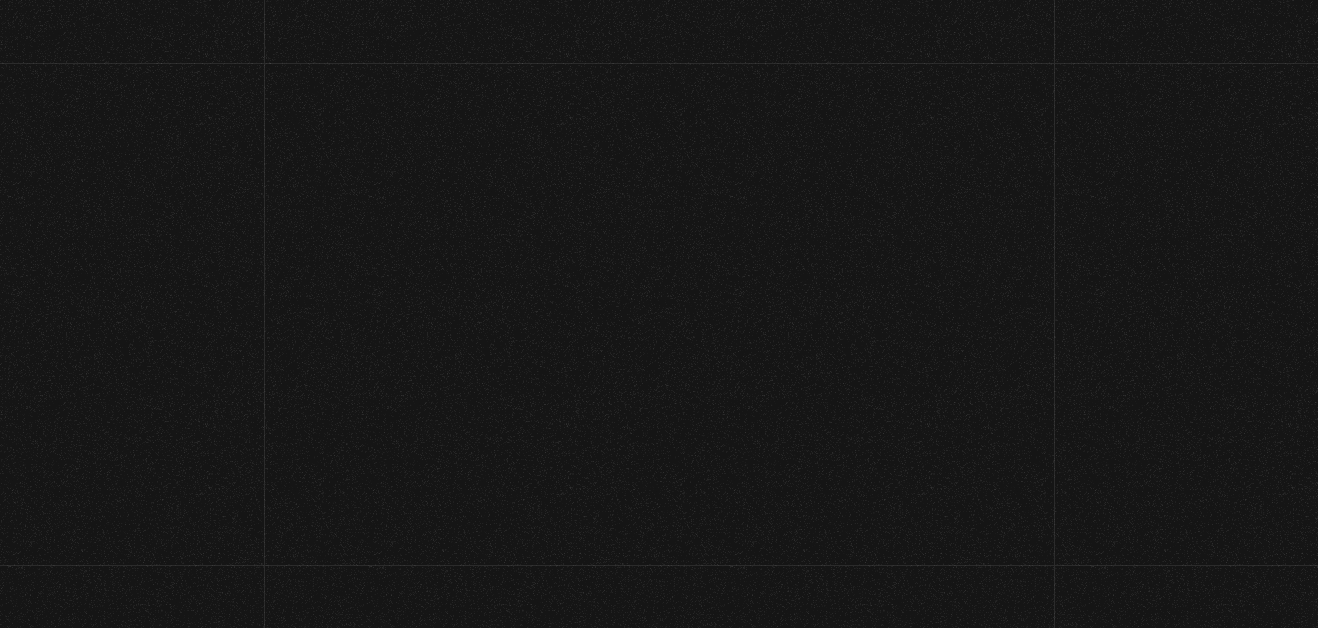 scroll, scrollTop: 0, scrollLeft: 0, axis: both 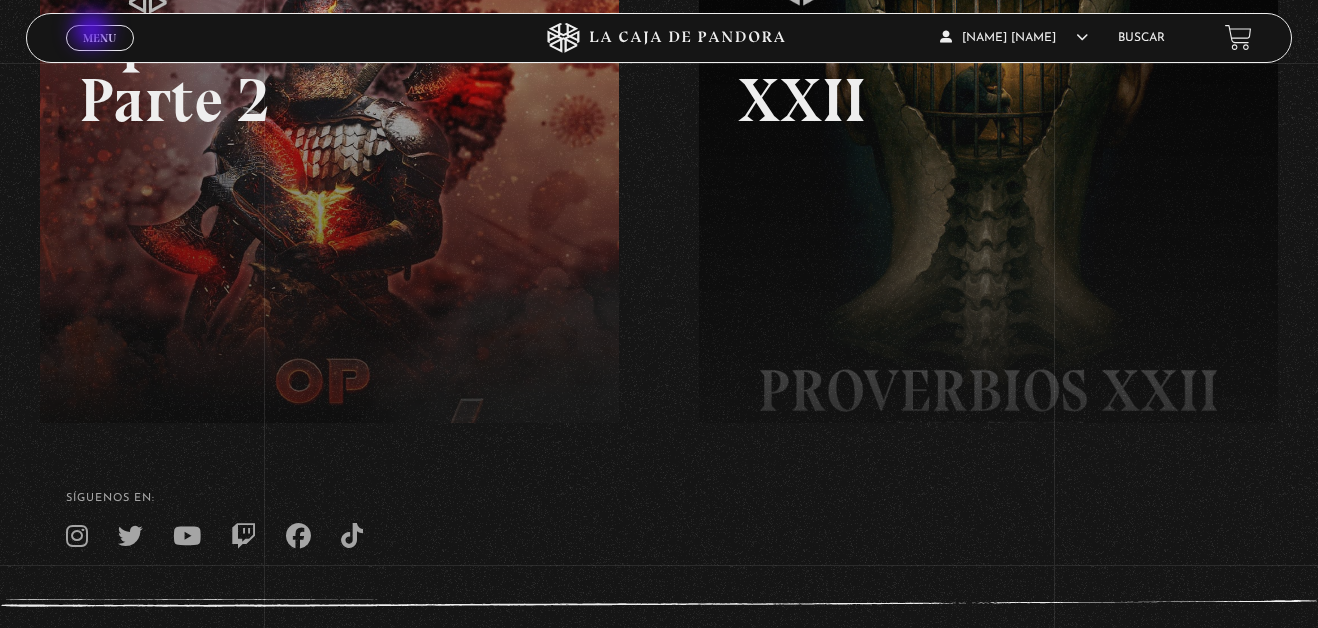 click on "Menu" at bounding box center (99, 38) 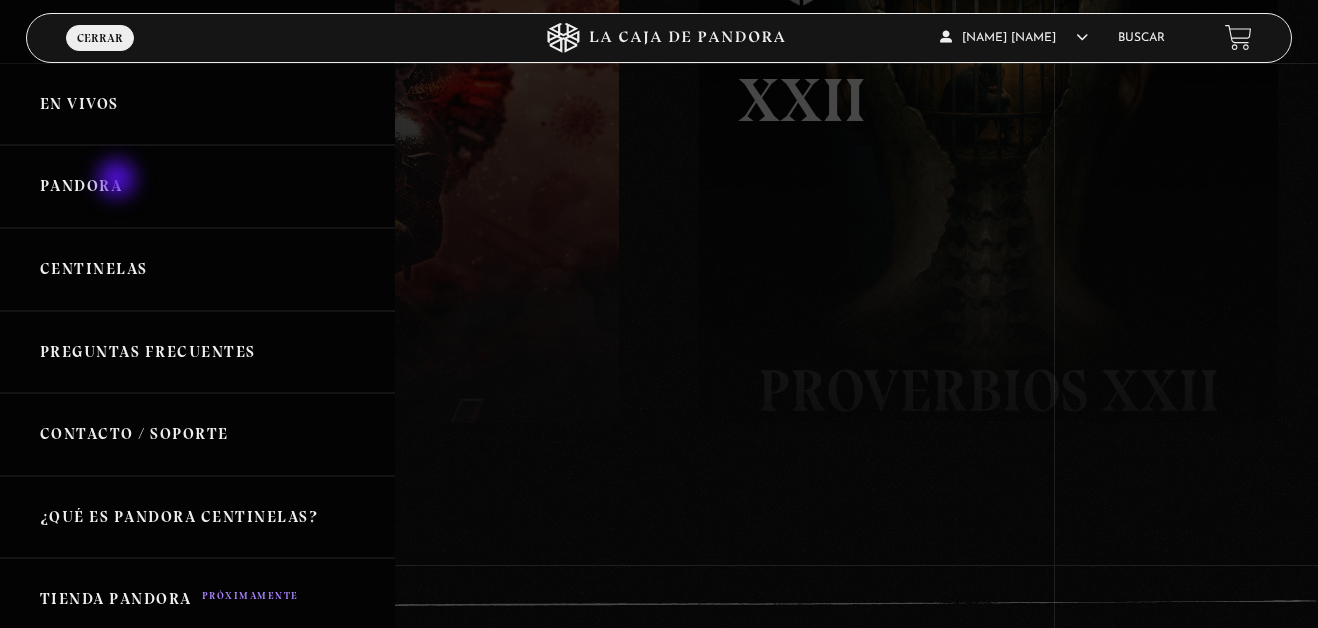 click on "Pandora" at bounding box center (197, 186) 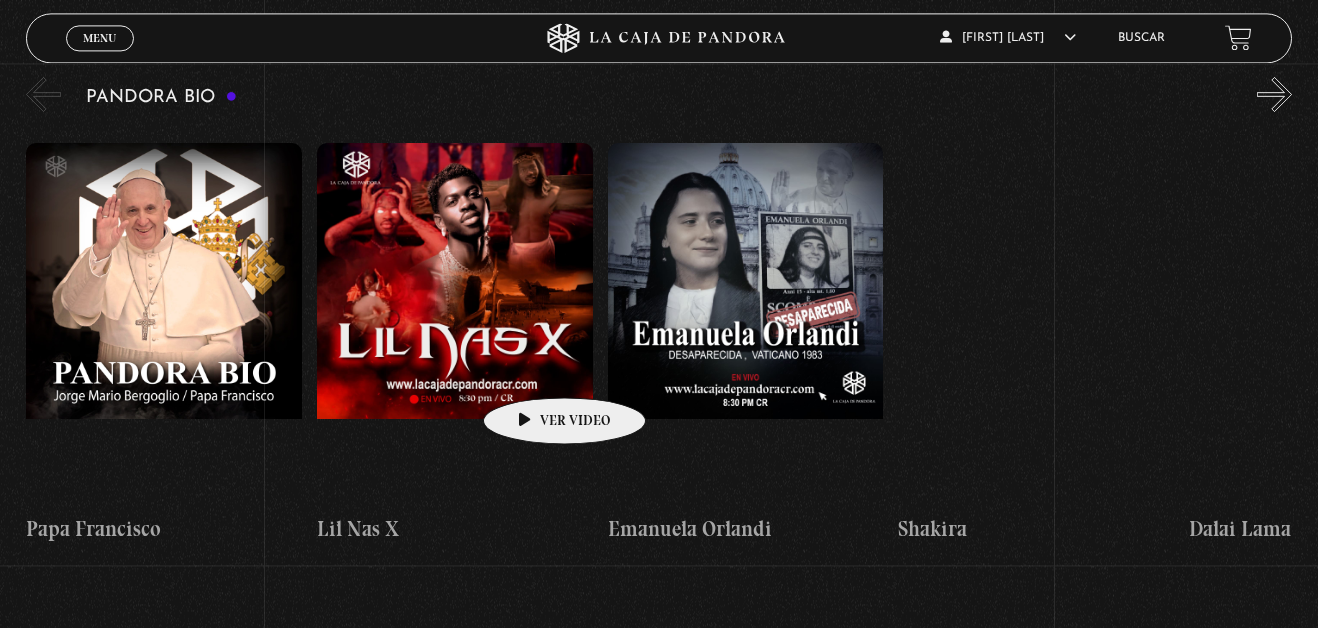 scroll, scrollTop: 3162, scrollLeft: 0, axis: vertical 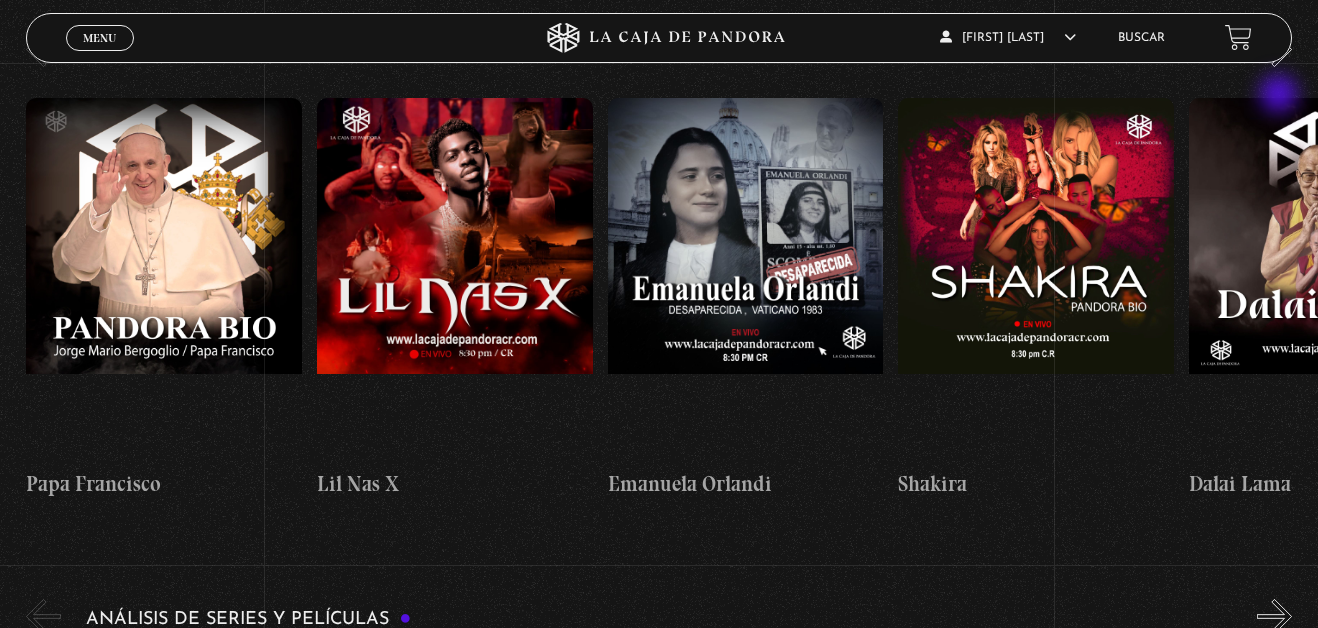 click on "»" at bounding box center [1274, 49] 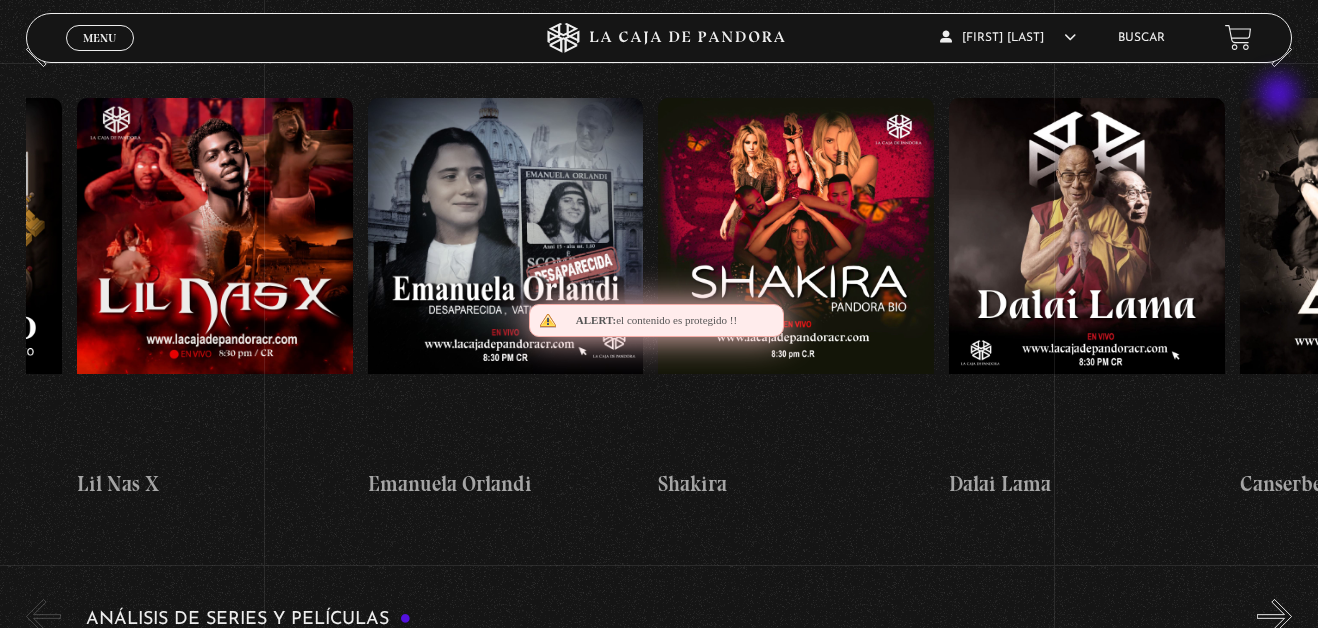 click on "»" at bounding box center (1274, 49) 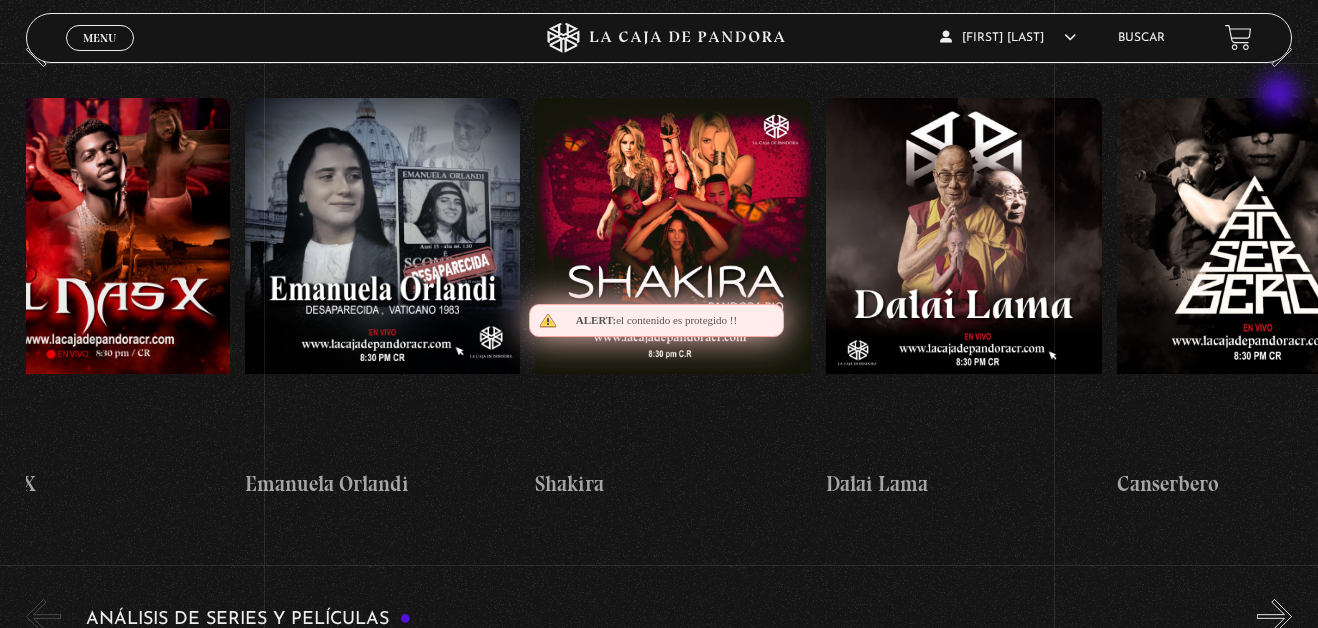 click on "»" at bounding box center (1274, 49) 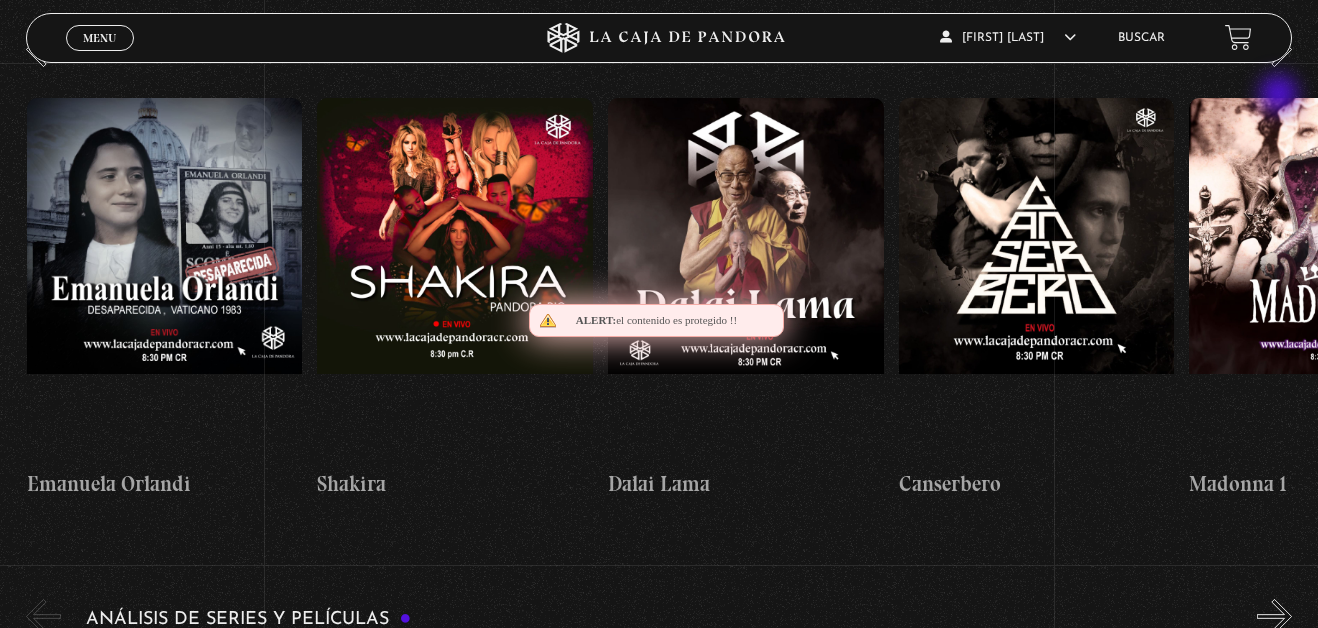 click on "»" at bounding box center [1274, 49] 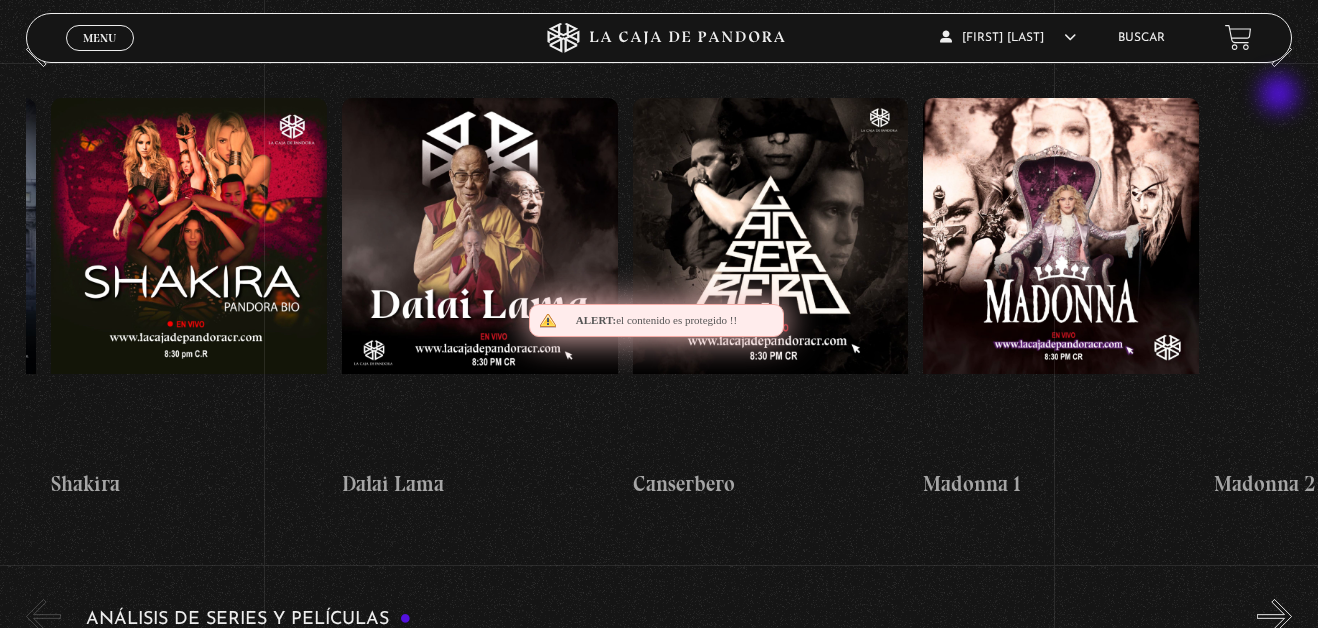 click on "»" at bounding box center [1274, 49] 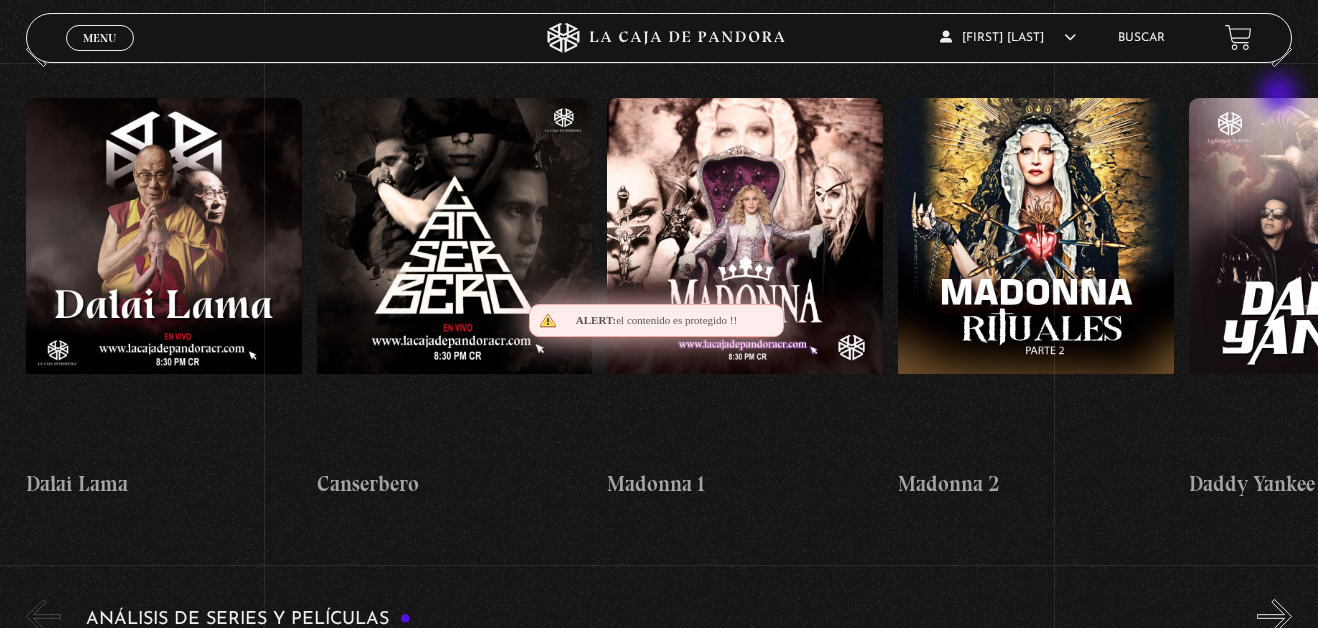 click on "»" at bounding box center [1274, 49] 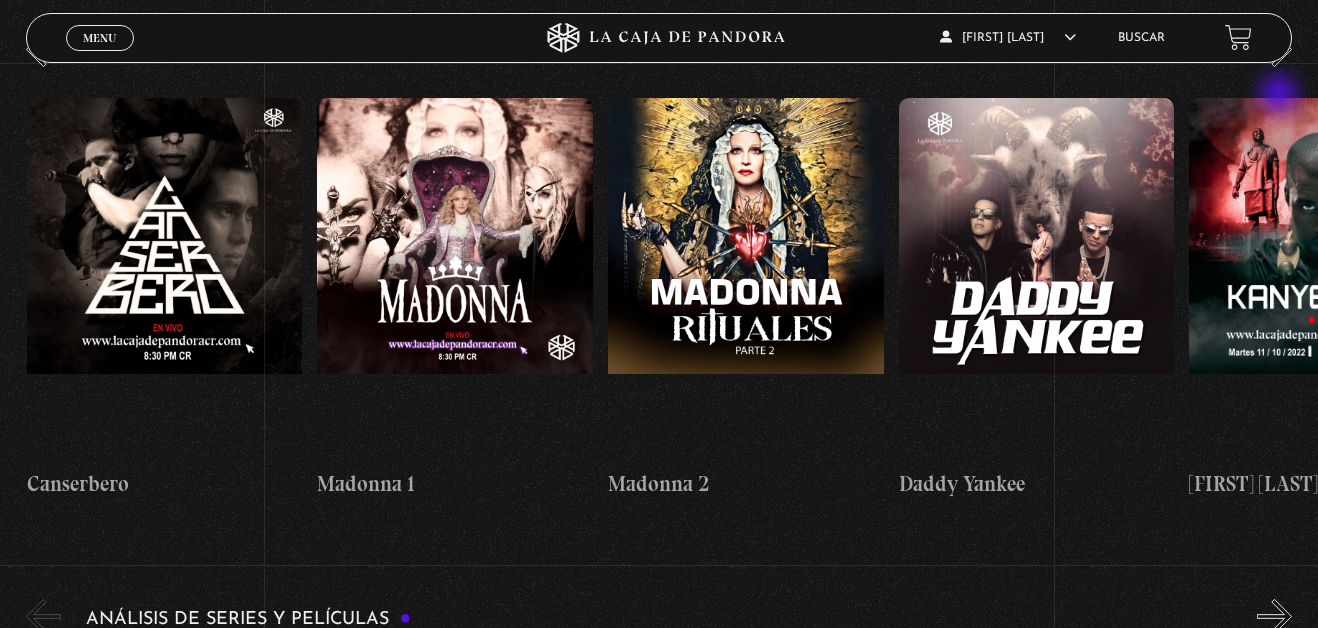 click on "»" at bounding box center (1274, 49) 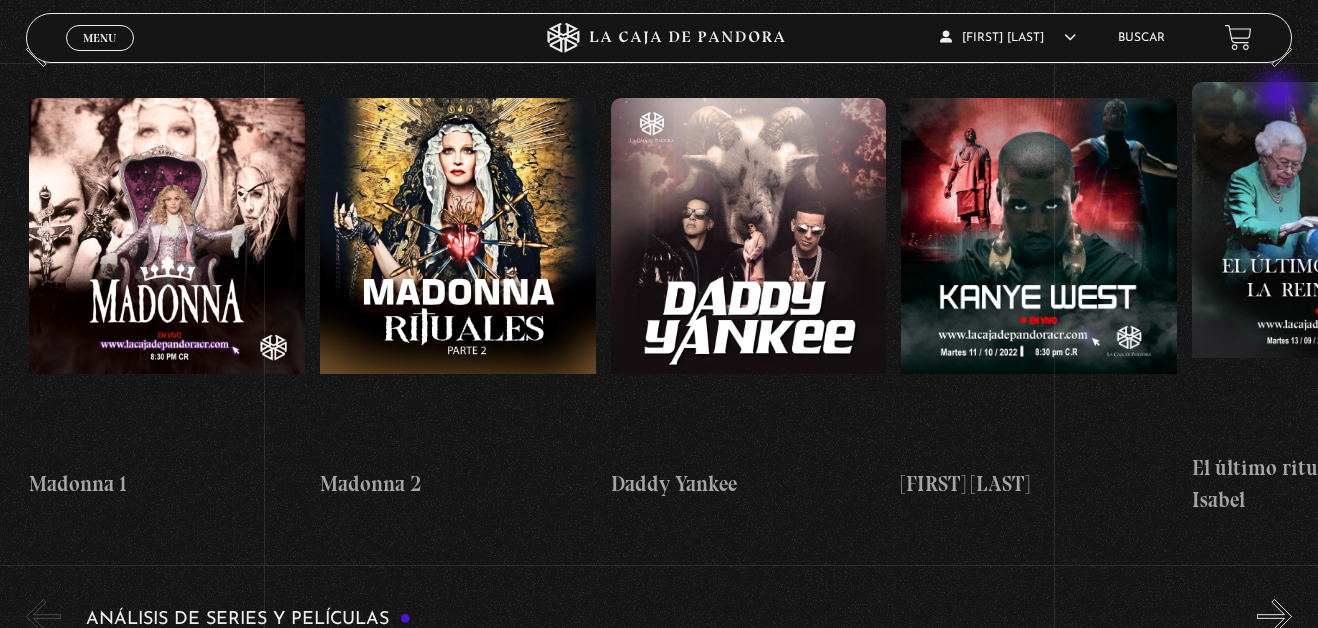 click on "»" at bounding box center (1274, 49) 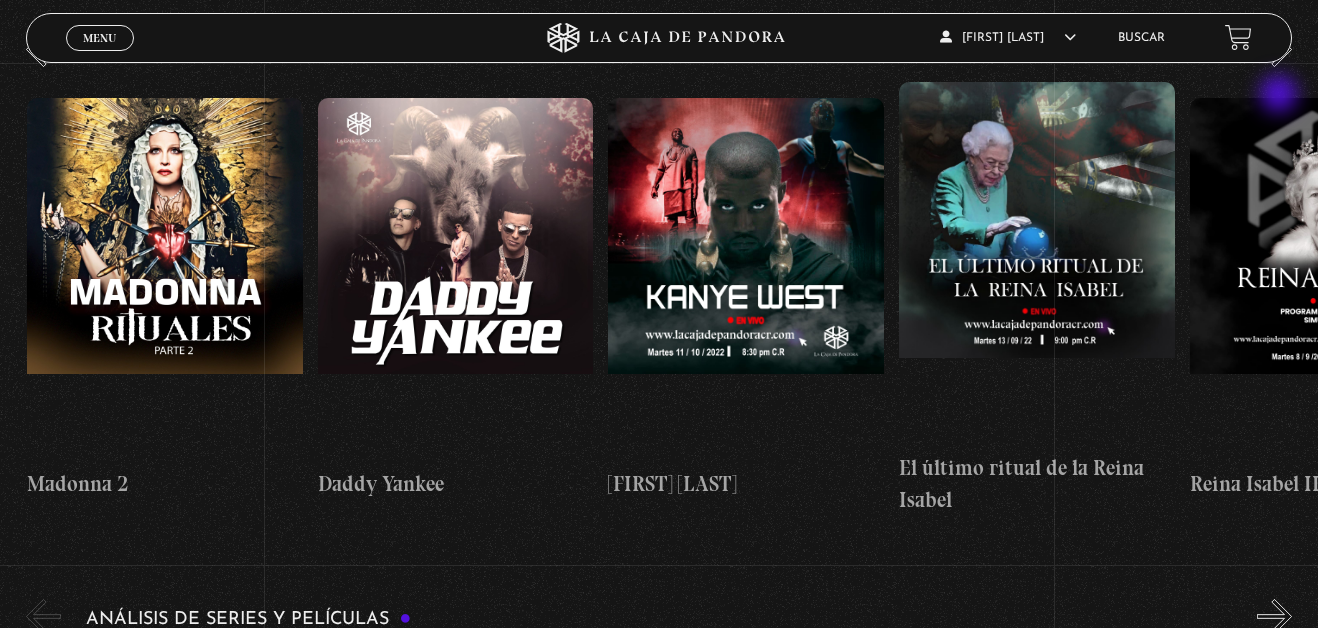 click on "»" at bounding box center [1274, 49] 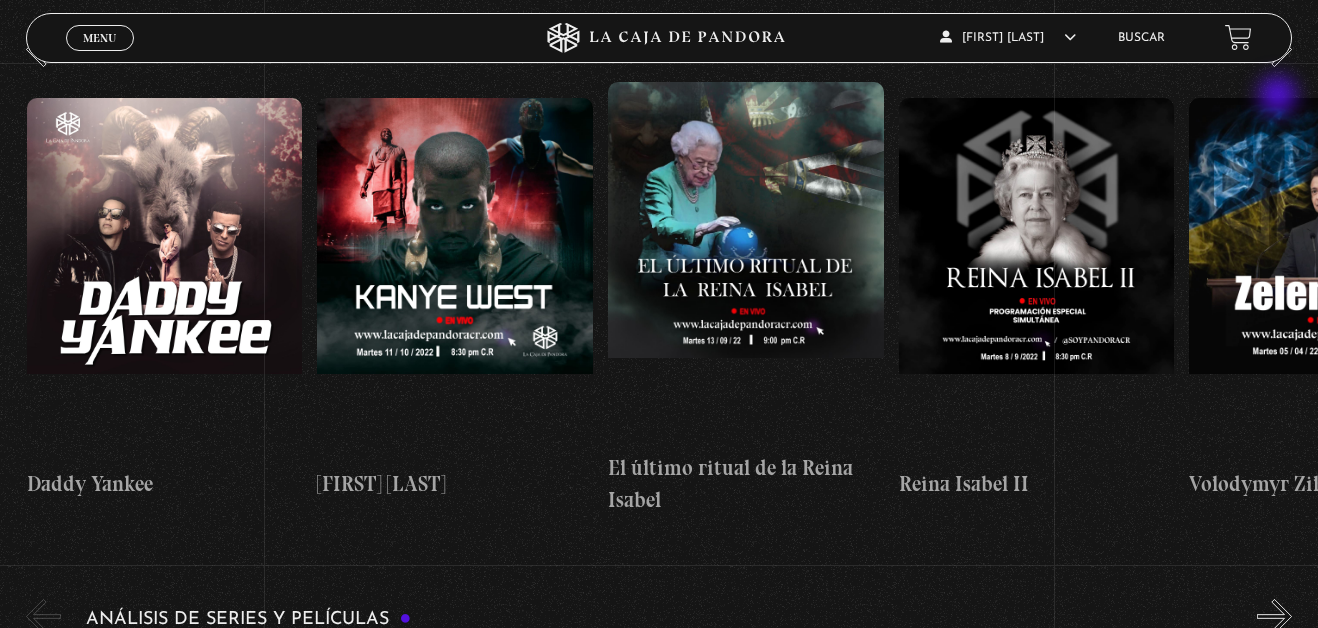 click on "»" at bounding box center (1274, 49) 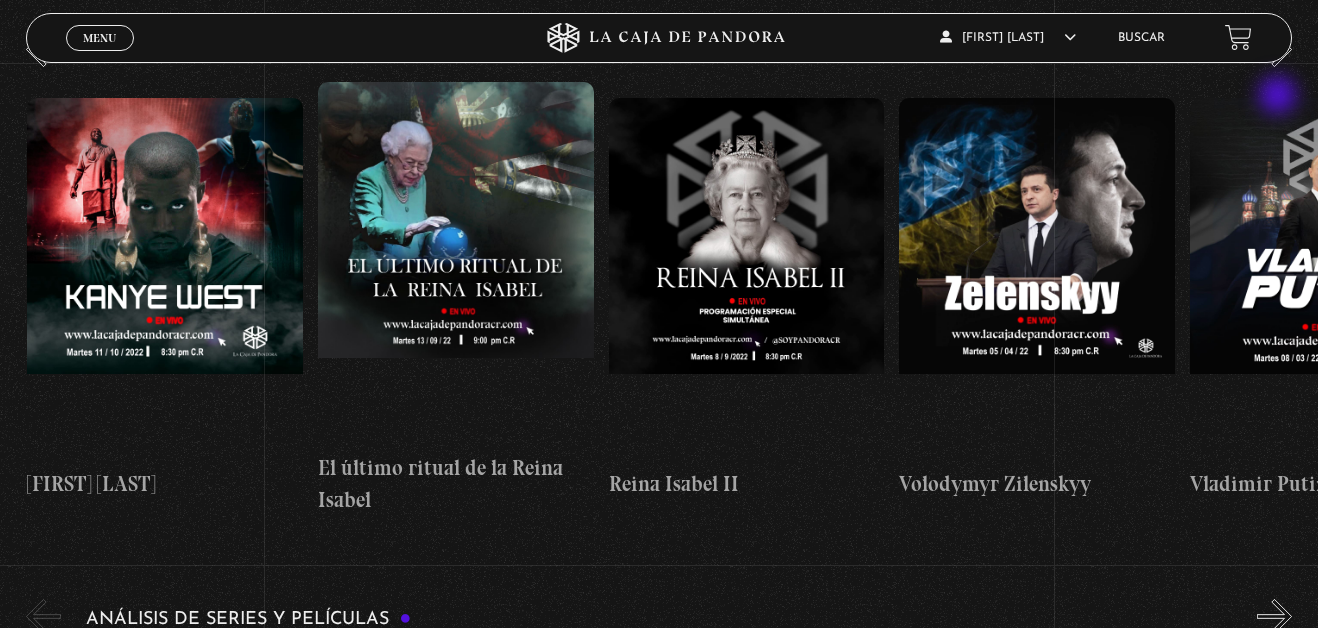 click on "»" at bounding box center [1274, 49] 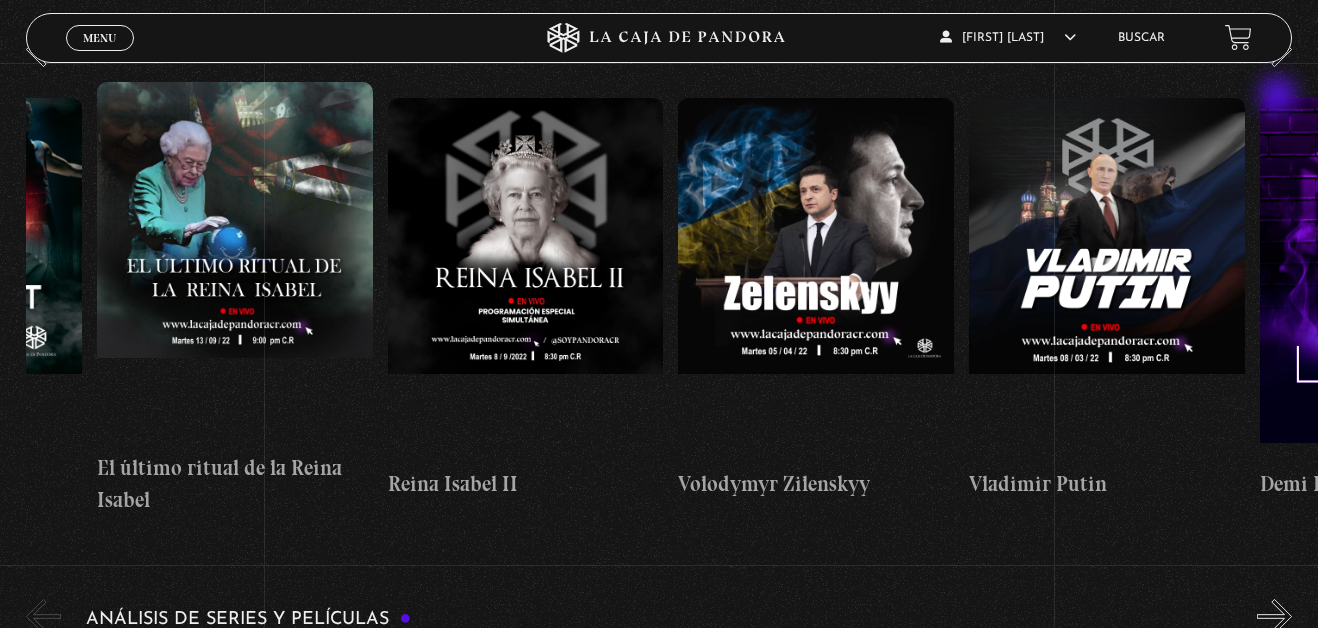 click on "»" at bounding box center [1274, 49] 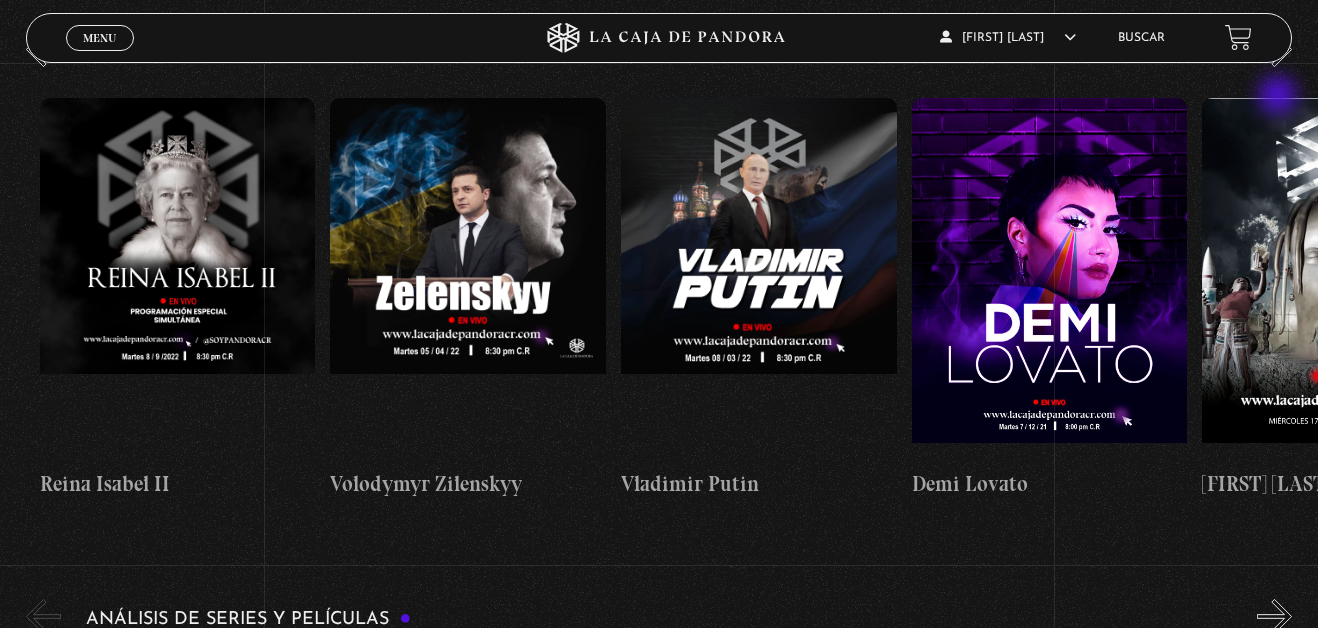 click on "»" at bounding box center (1274, 49) 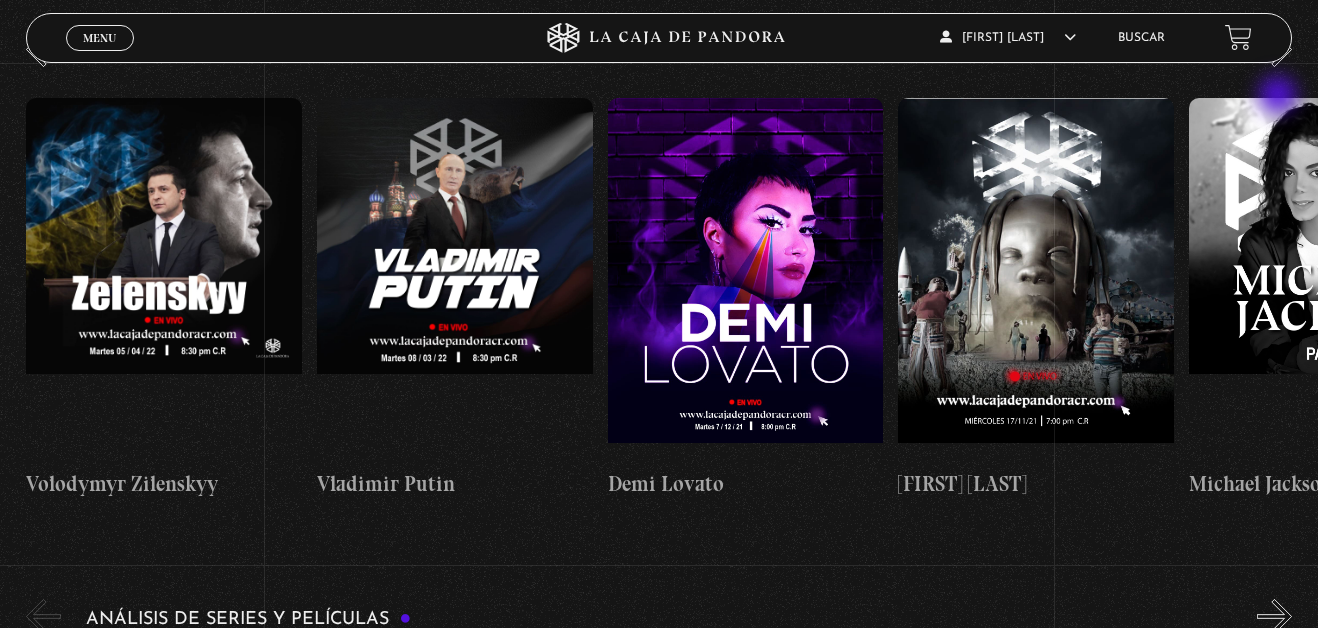 click on "»" at bounding box center [1274, 49] 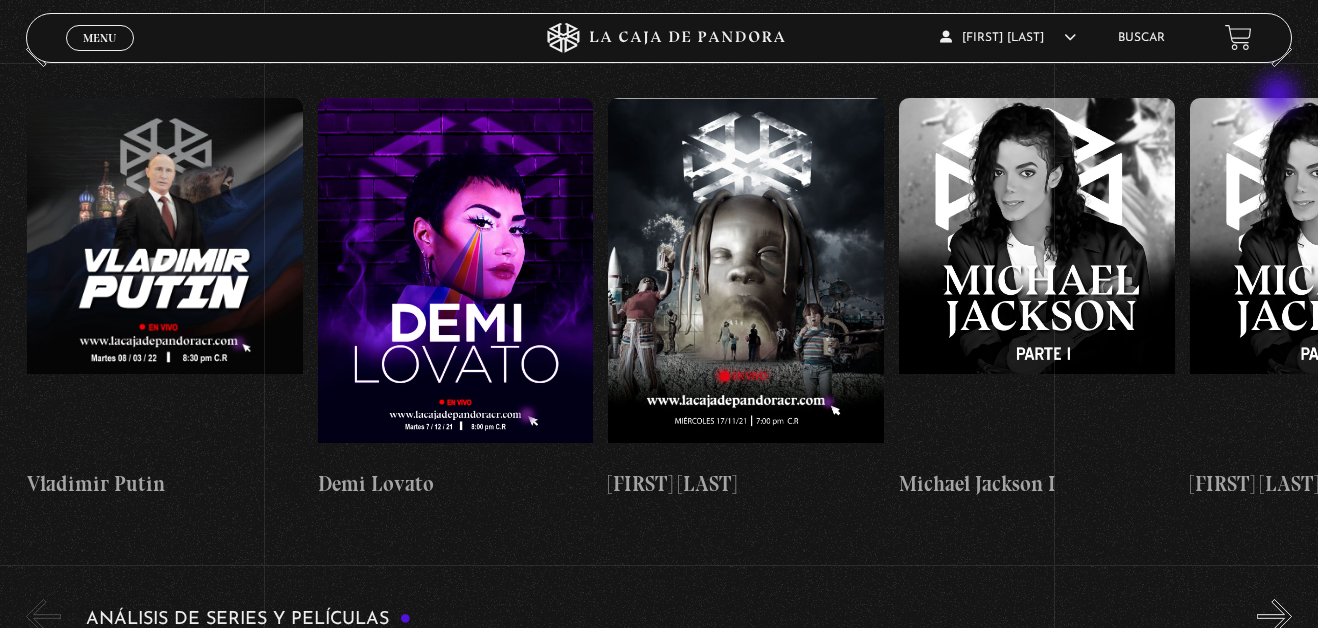 click on "»" at bounding box center (1274, 49) 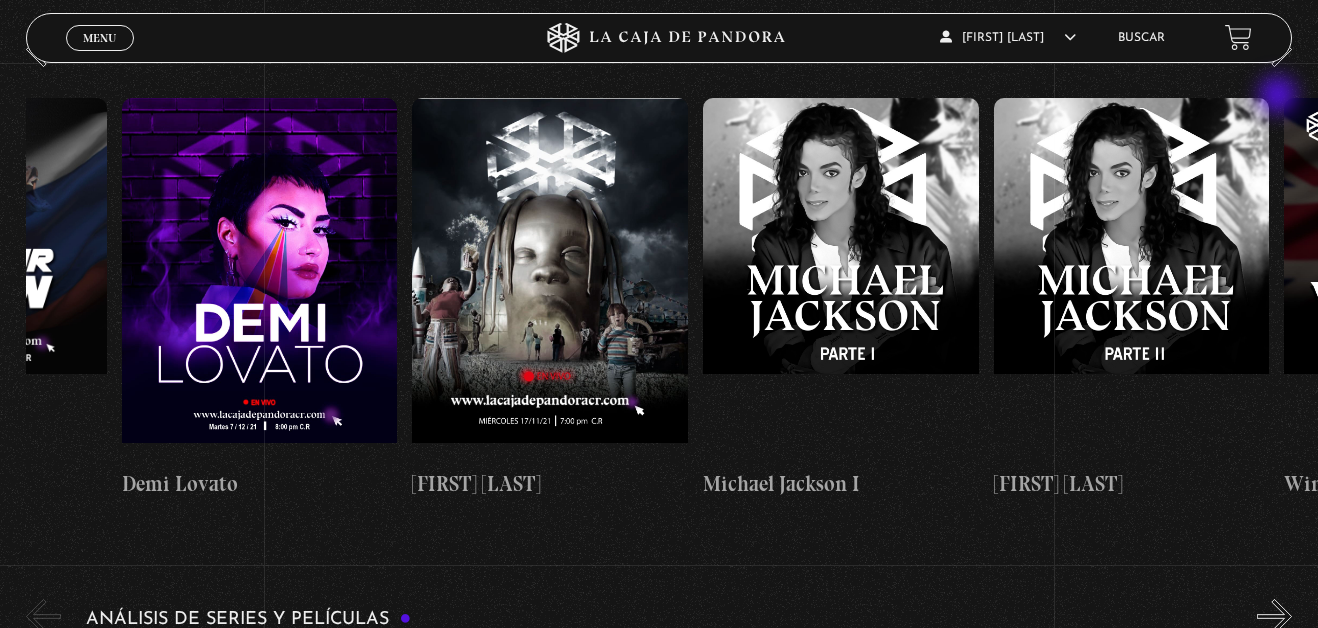 click on "»" at bounding box center (1274, 49) 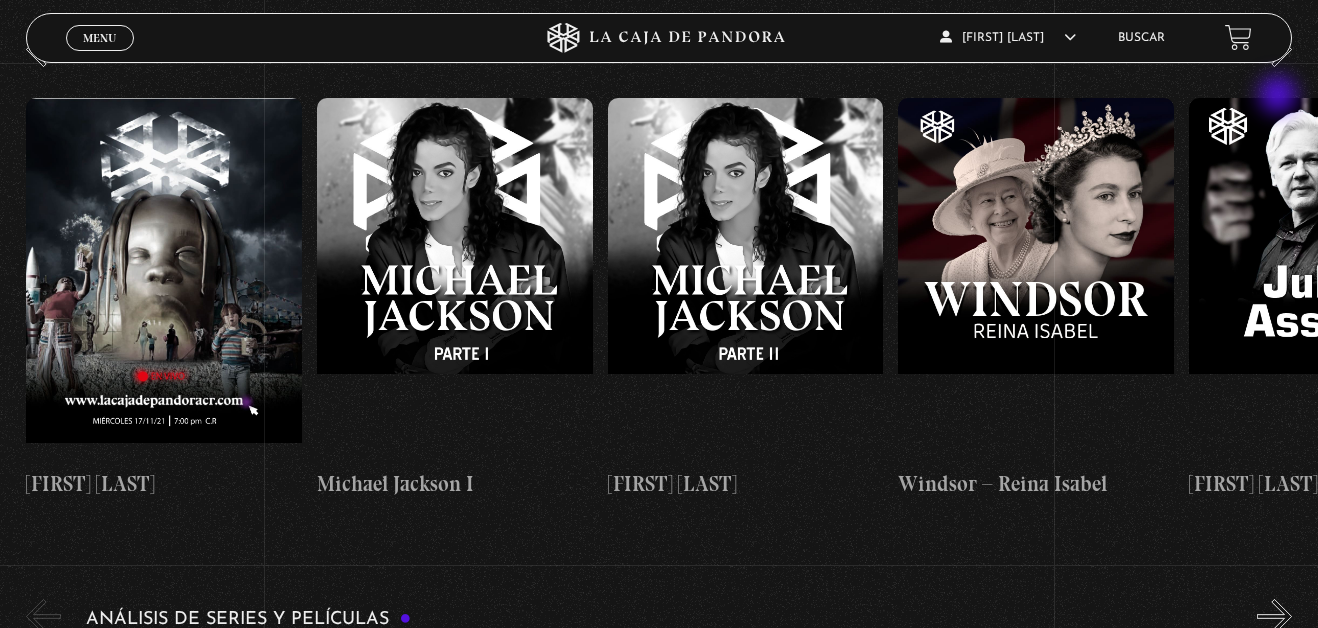 click on "»" at bounding box center (1274, 49) 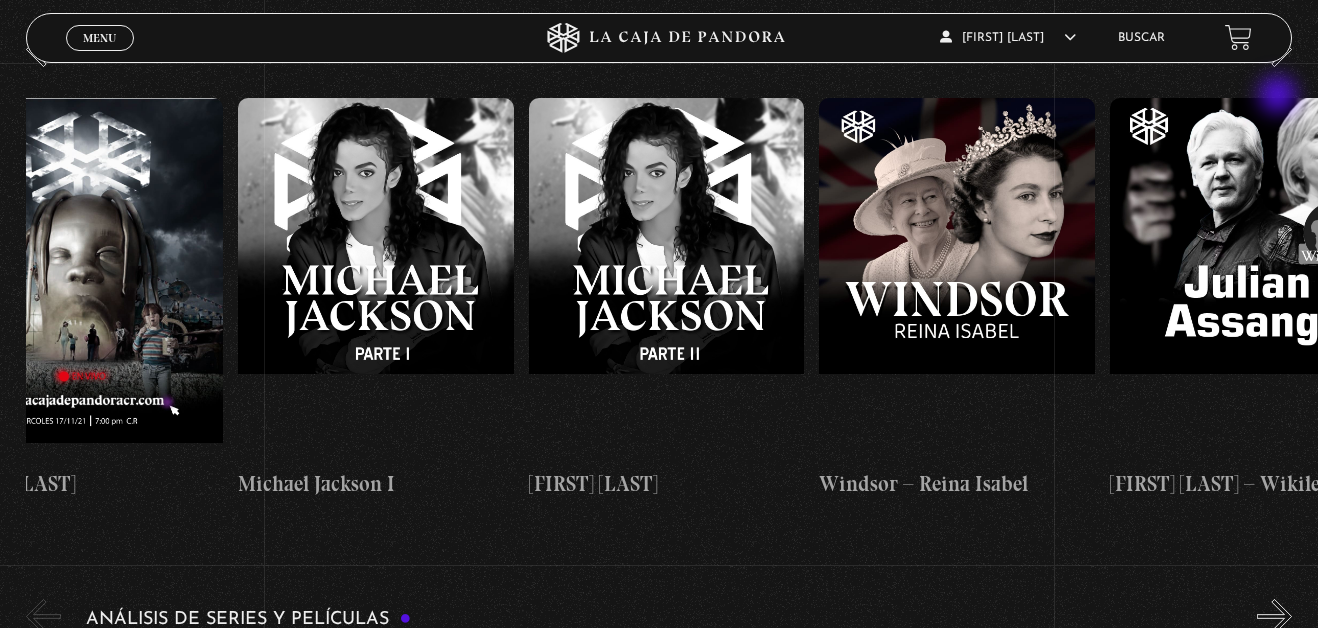 click on "»" at bounding box center [1274, 49] 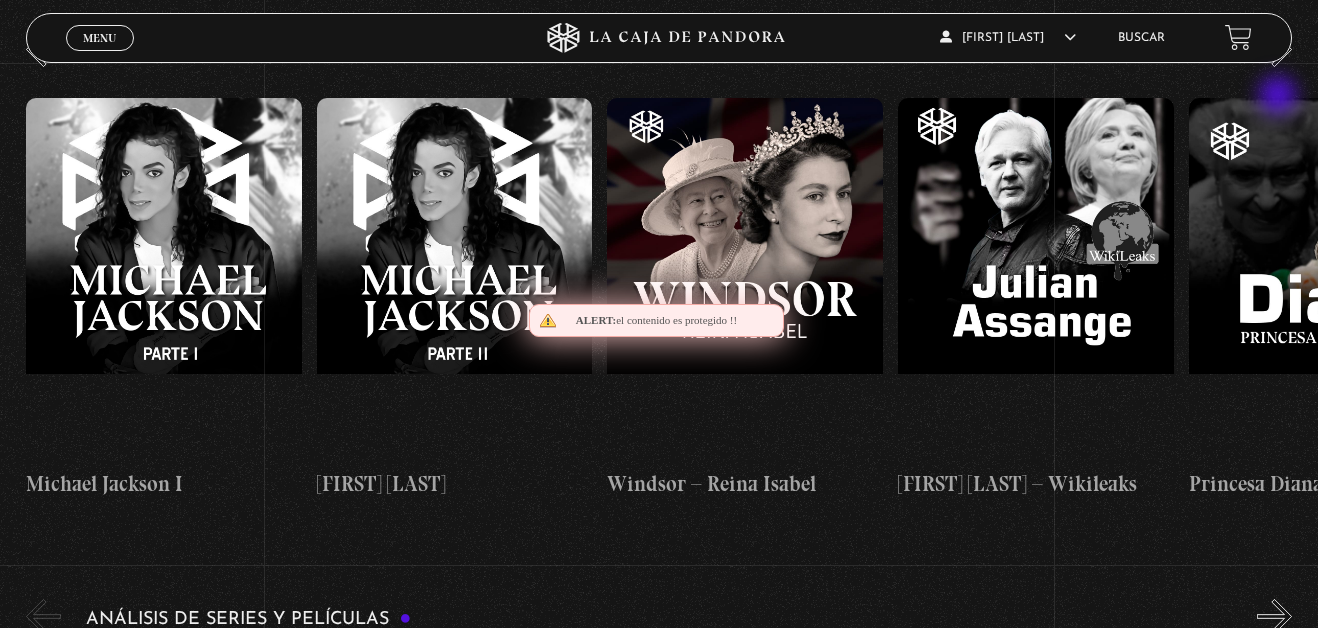 click on "»" at bounding box center [1274, 49] 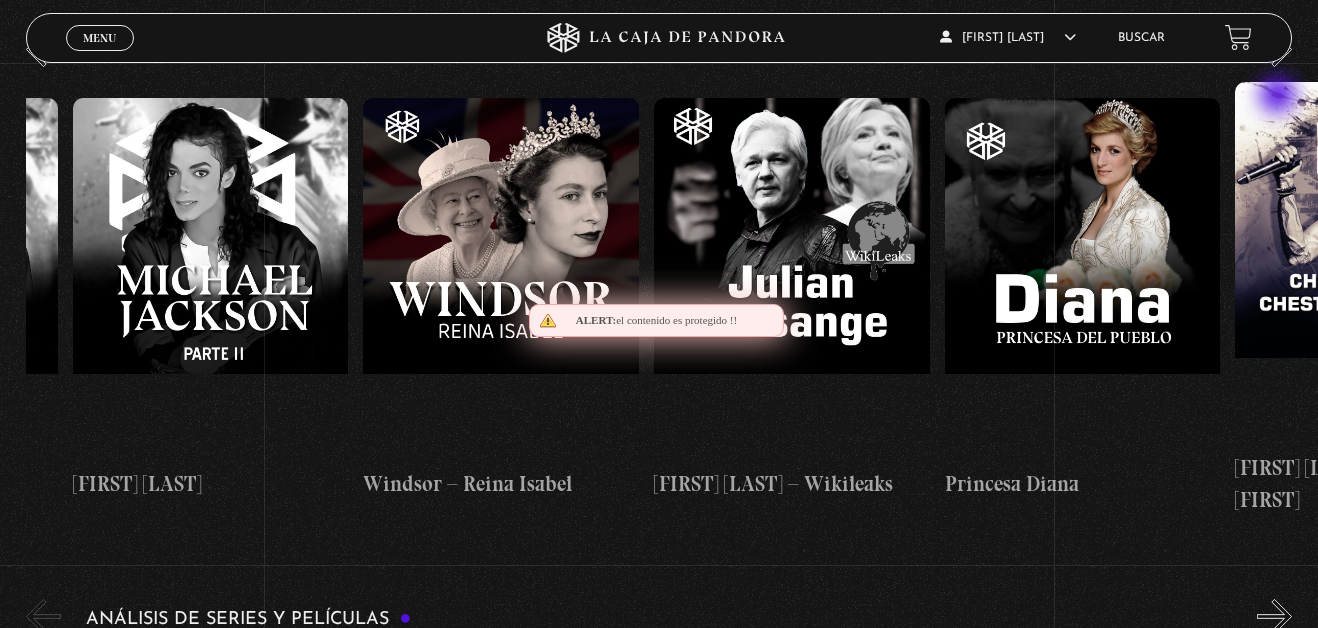 click on "»" at bounding box center (1274, 49) 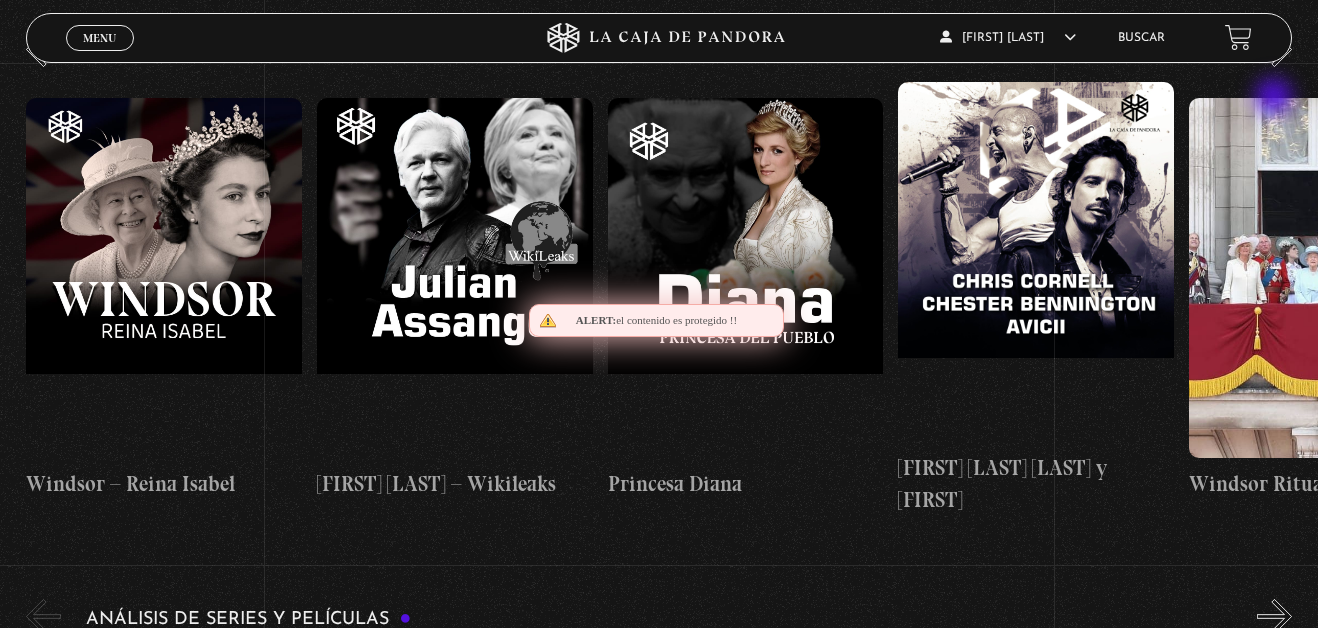 click on "»" at bounding box center [1274, 49] 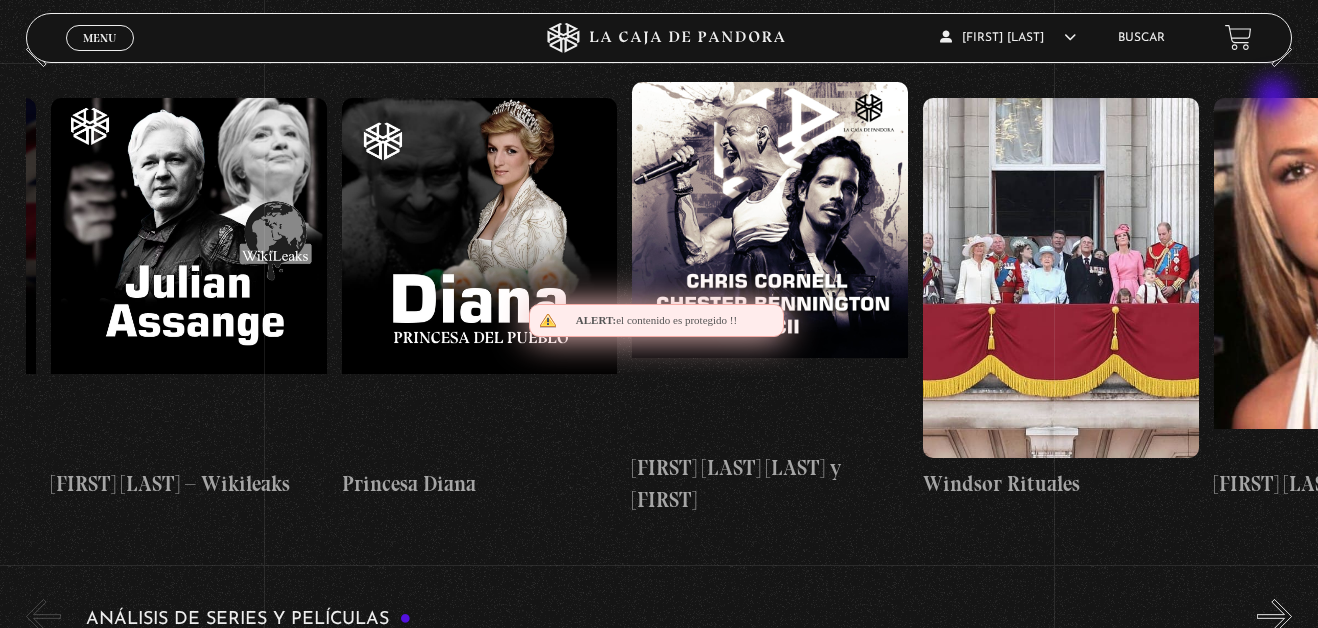 click on "»" at bounding box center [1274, 49] 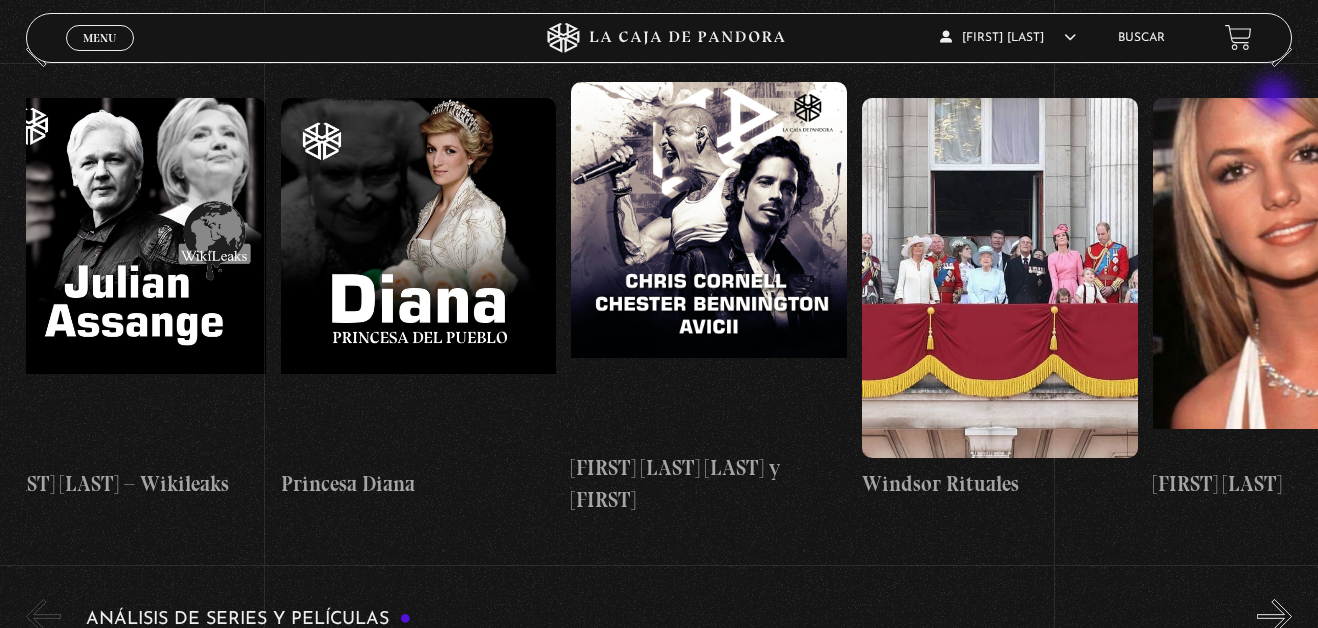 scroll, scrollTop: 0, scrollLeft: 5668, axis: horizontal 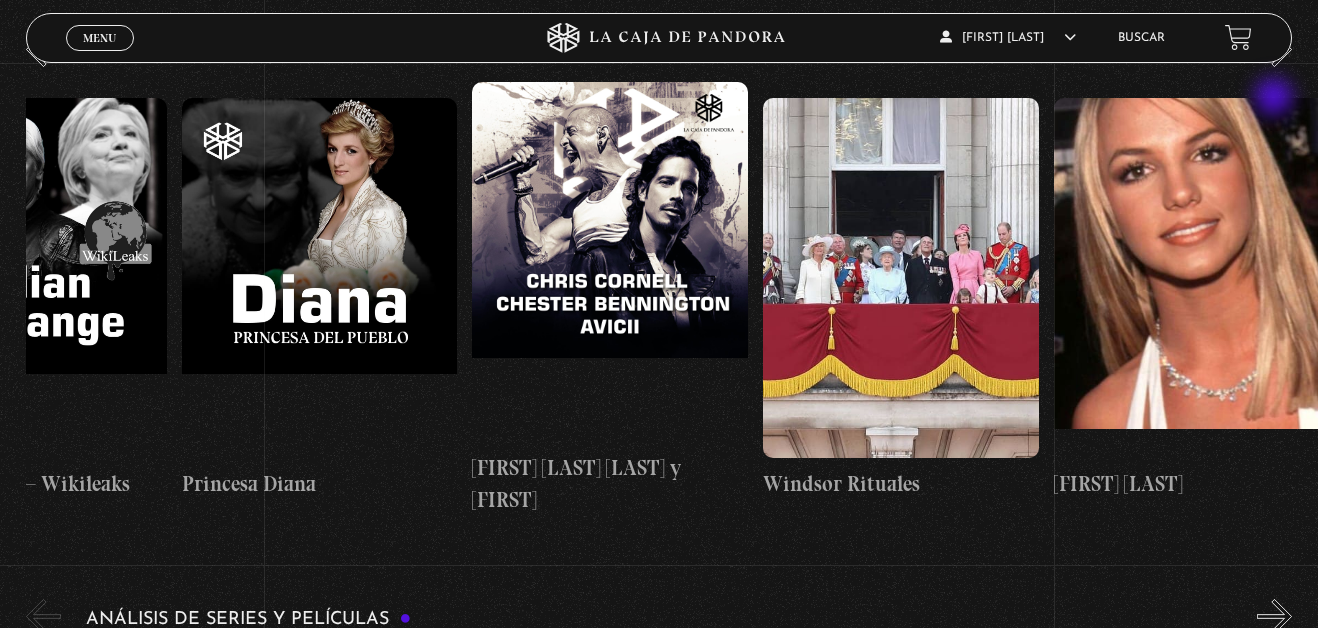 click on "»" at bounding box center (1274, 49) 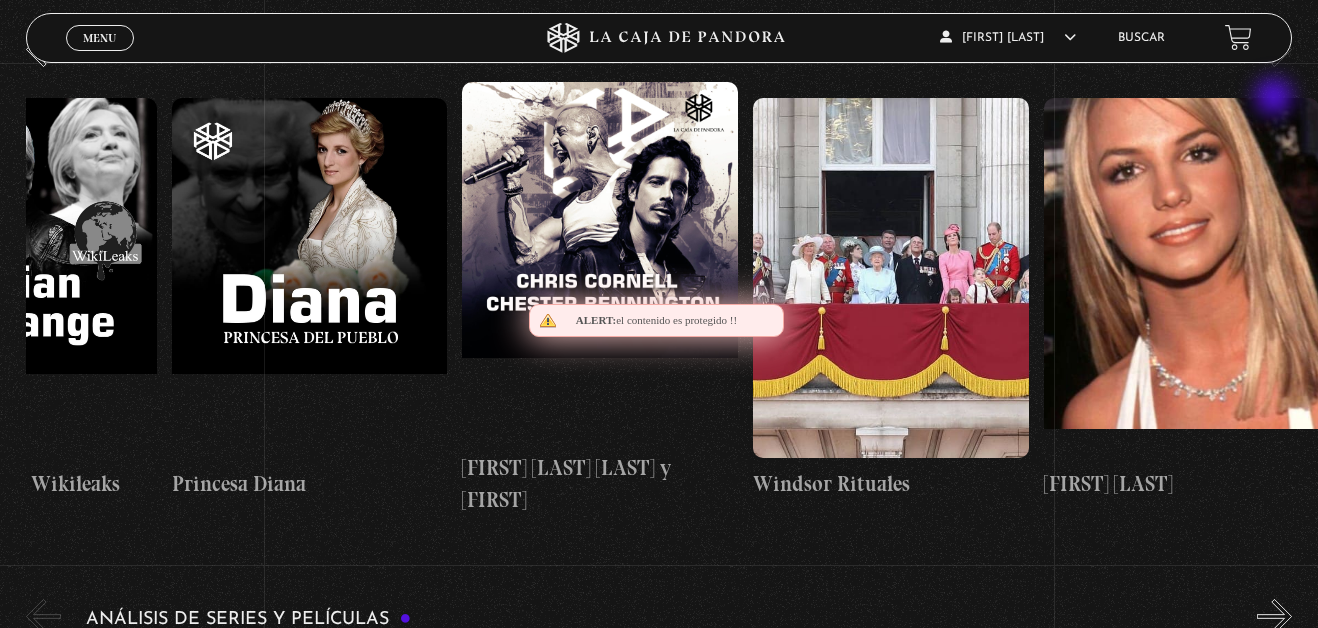 click on "»" at bounding box center [1274, 49] 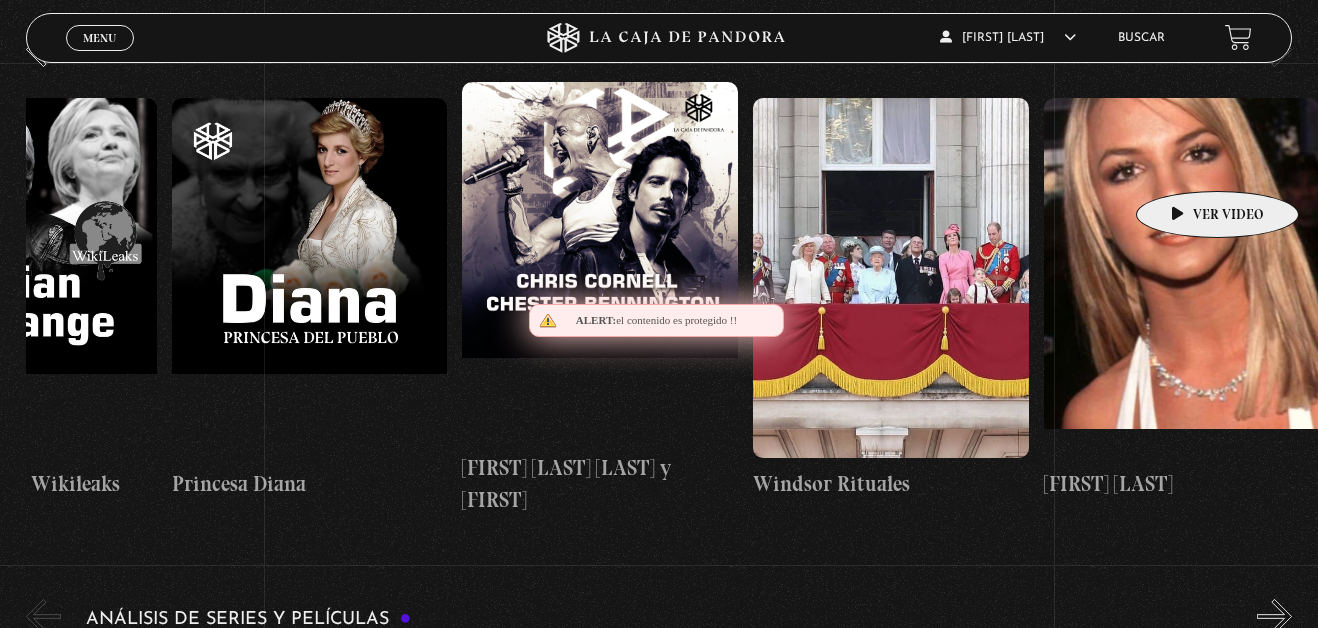 scroll, scrollTop: 3672, scrollLeft: 0, axis: vertical 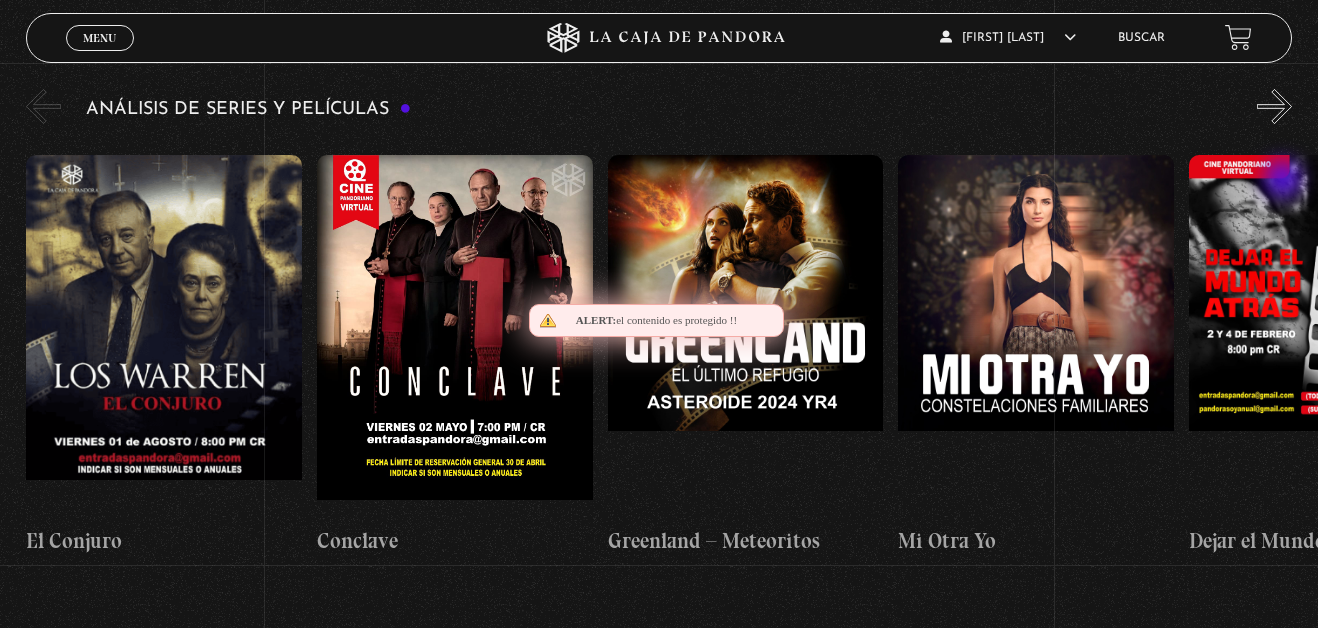 click on "»" at bounding box center (1274, 106) 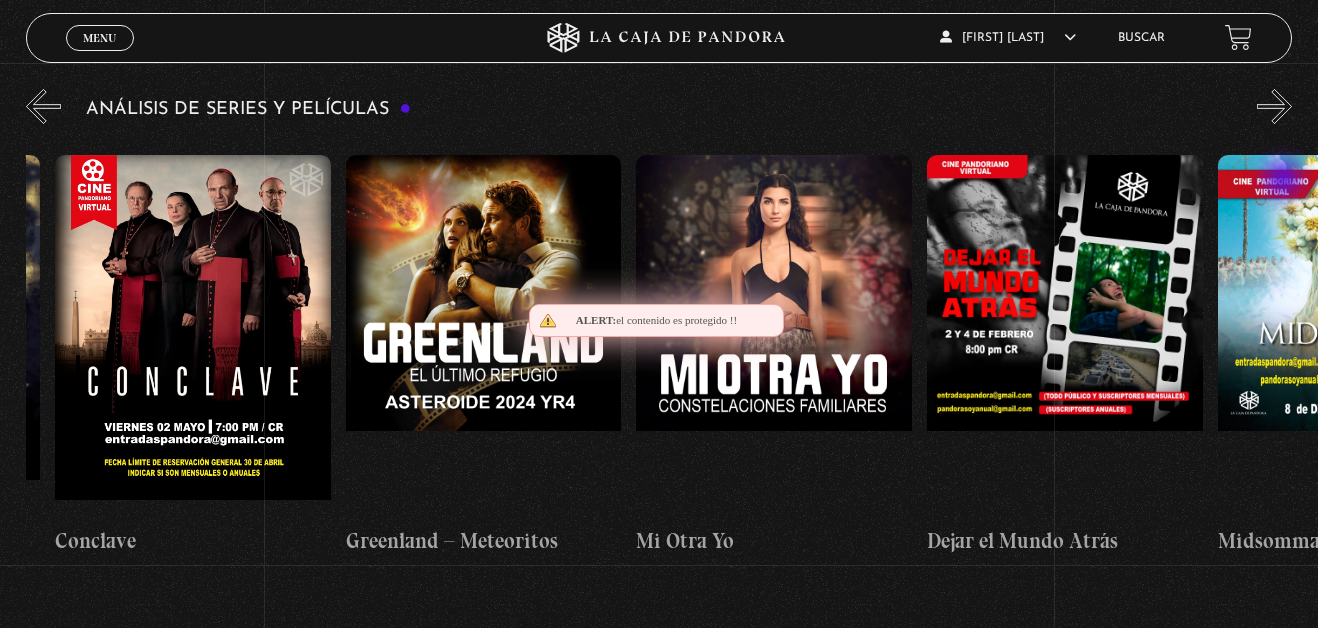 click on "»" at bounding box center [1274, 106] 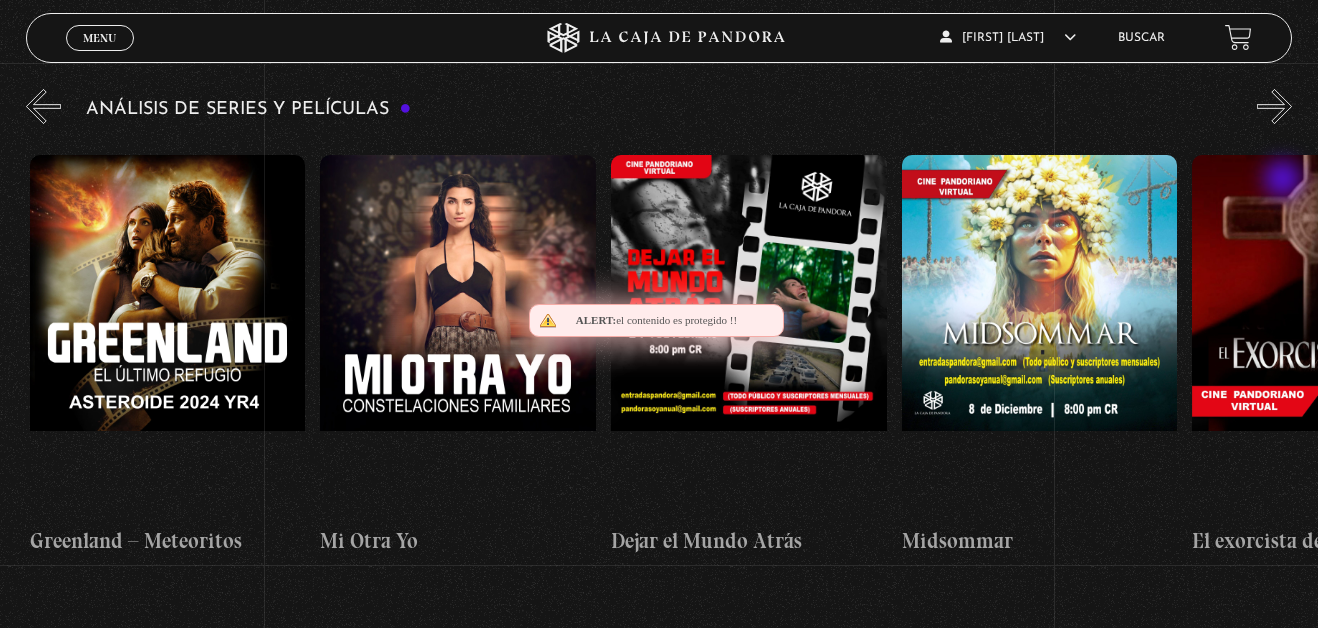 click on "»" at bounding box center (1274, 106) 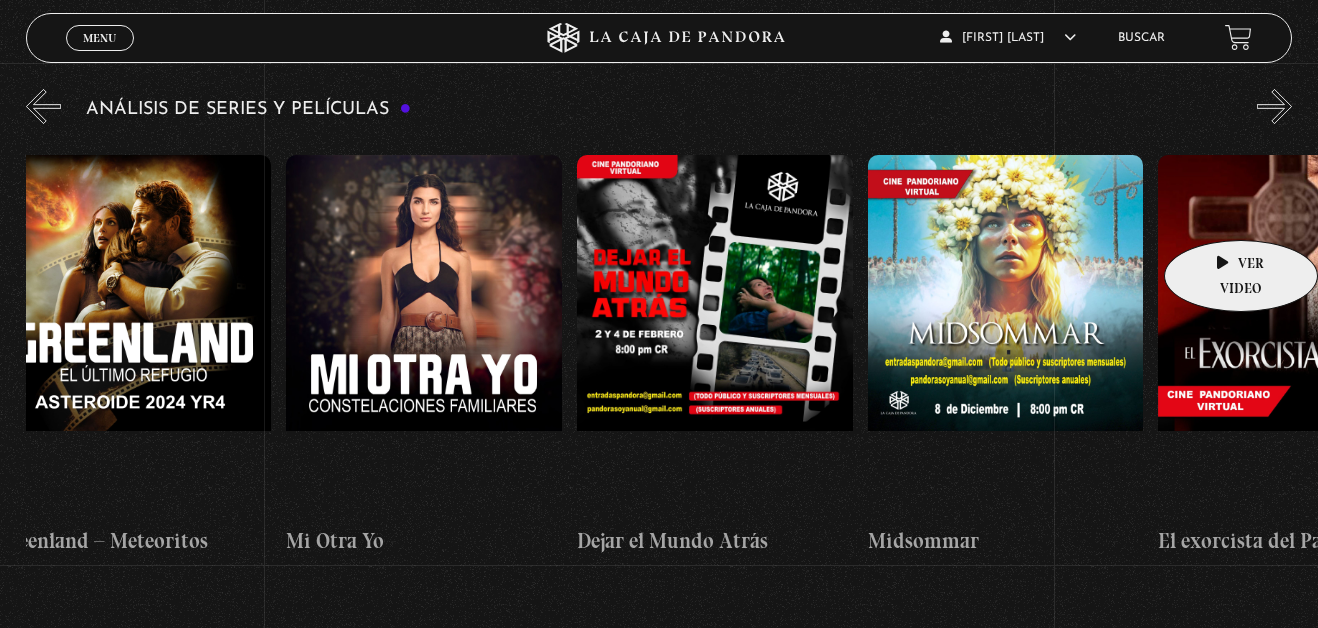 scroll, scrollTop: 0, scrollLeft: 706, axis: horizontal 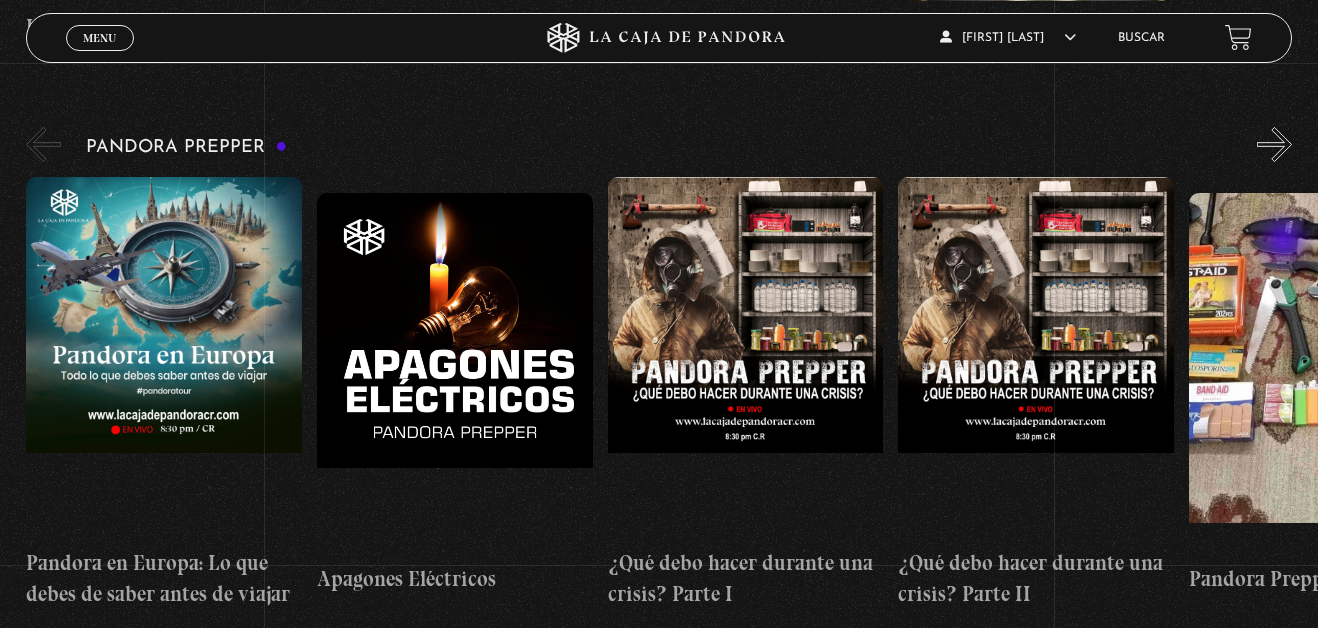 click on "»" at bounding box center (1274, 144) 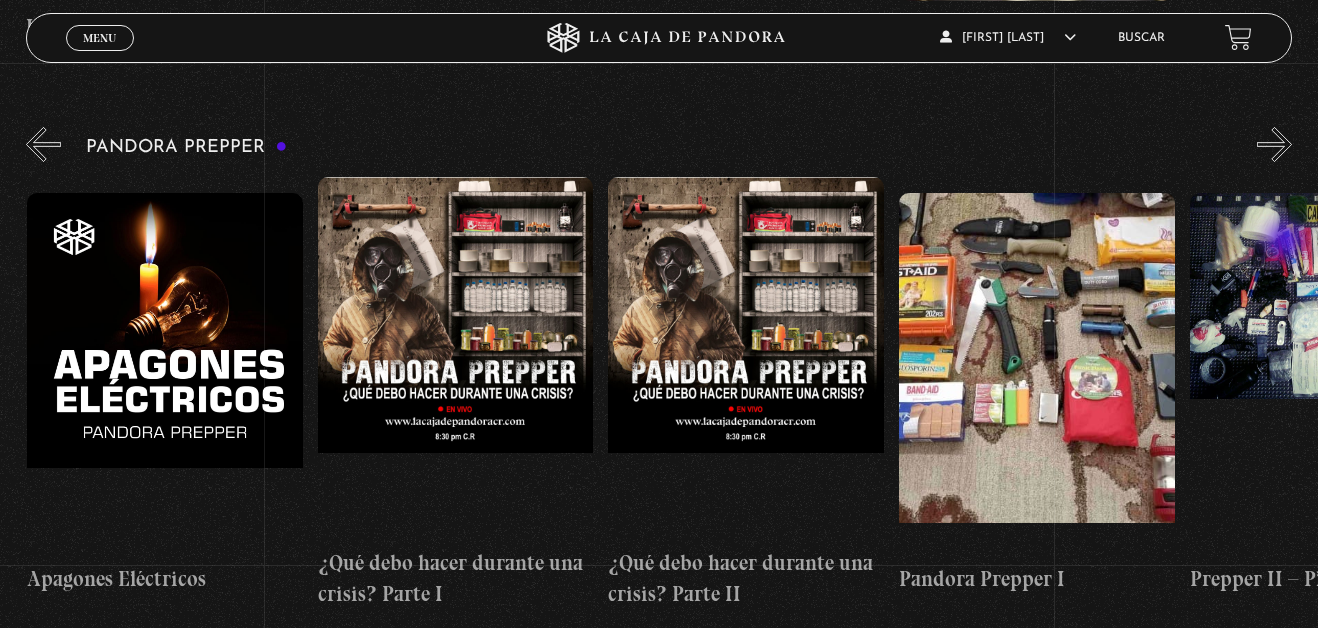 click on "»" at bounding box center (1274, 144) 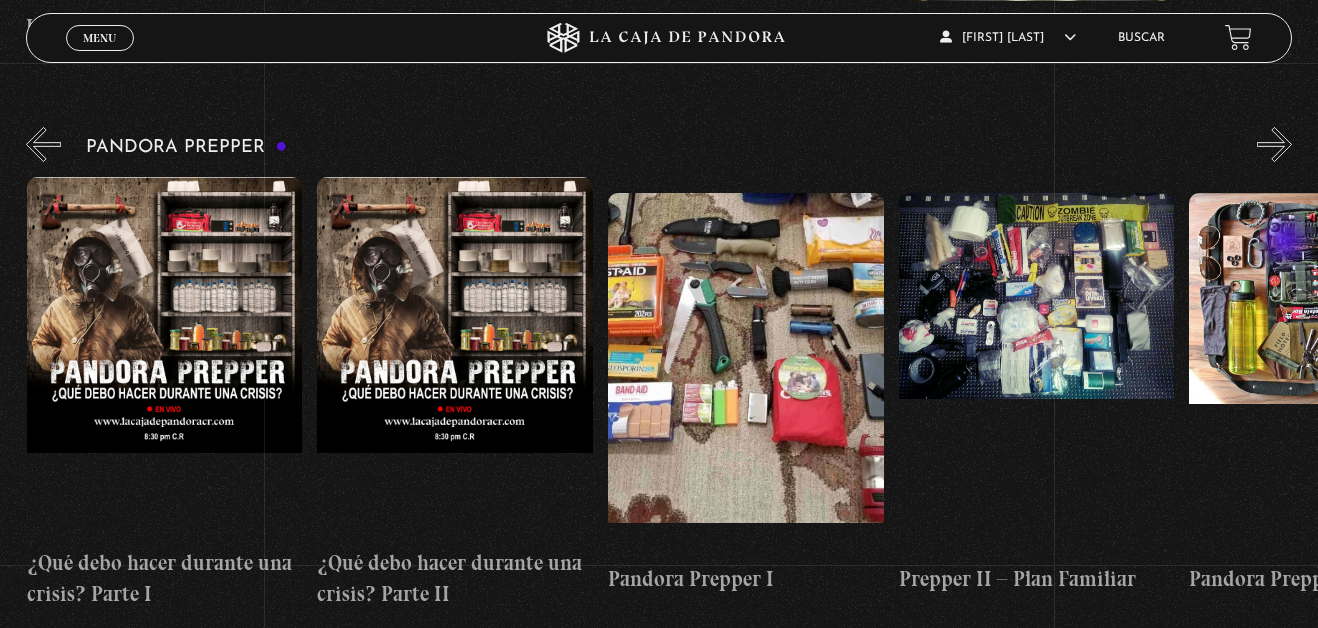 click on "»" at bounding box center (1274, 144) 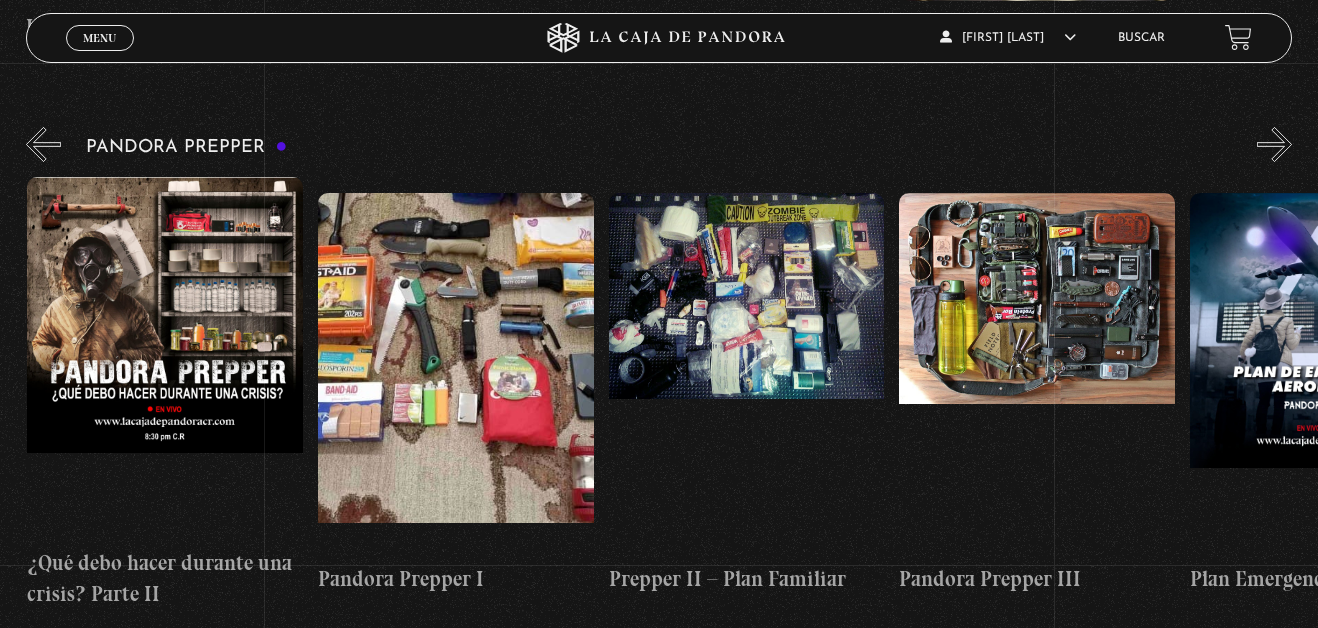 click on "»" at bounding box center [1274, 144] 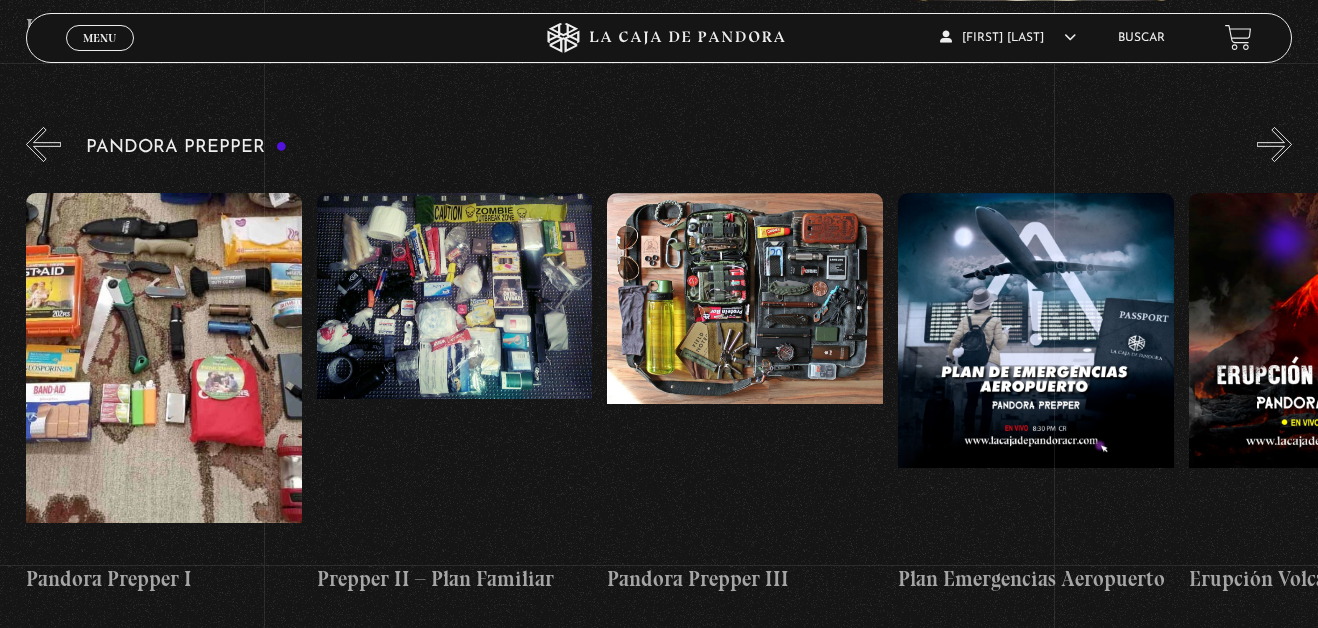 click on "»" at bounding box center (1274, 144) 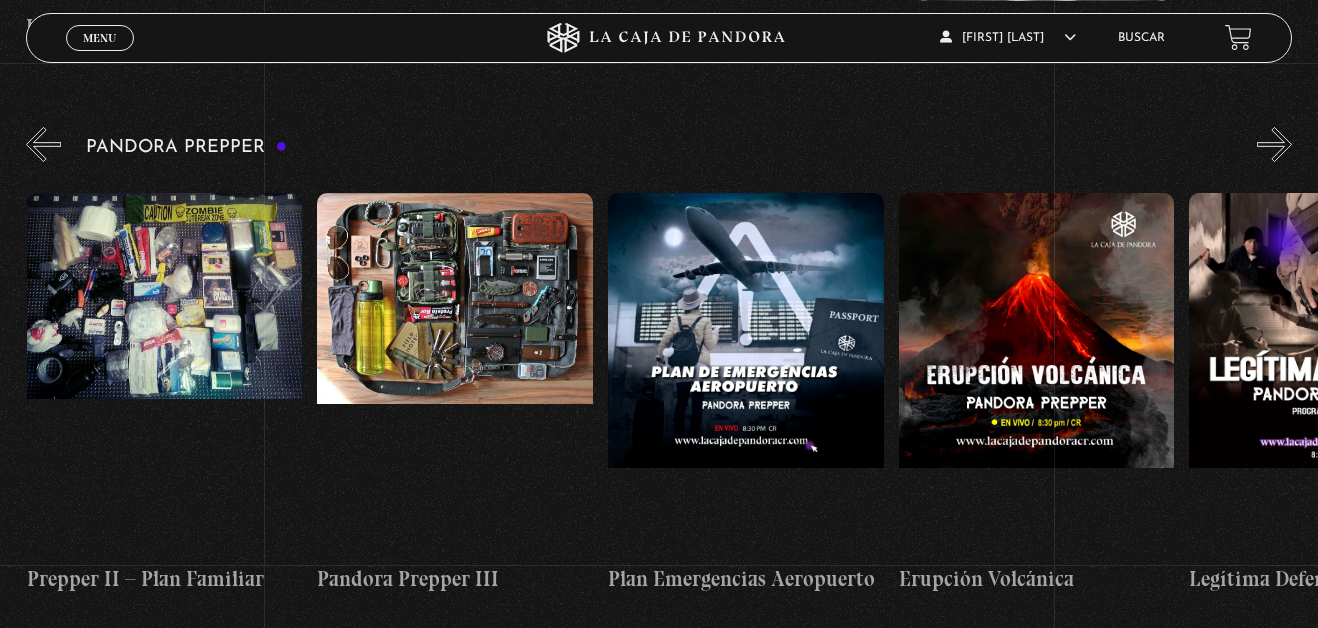 click on "»" at bounding box center [1274, 144] 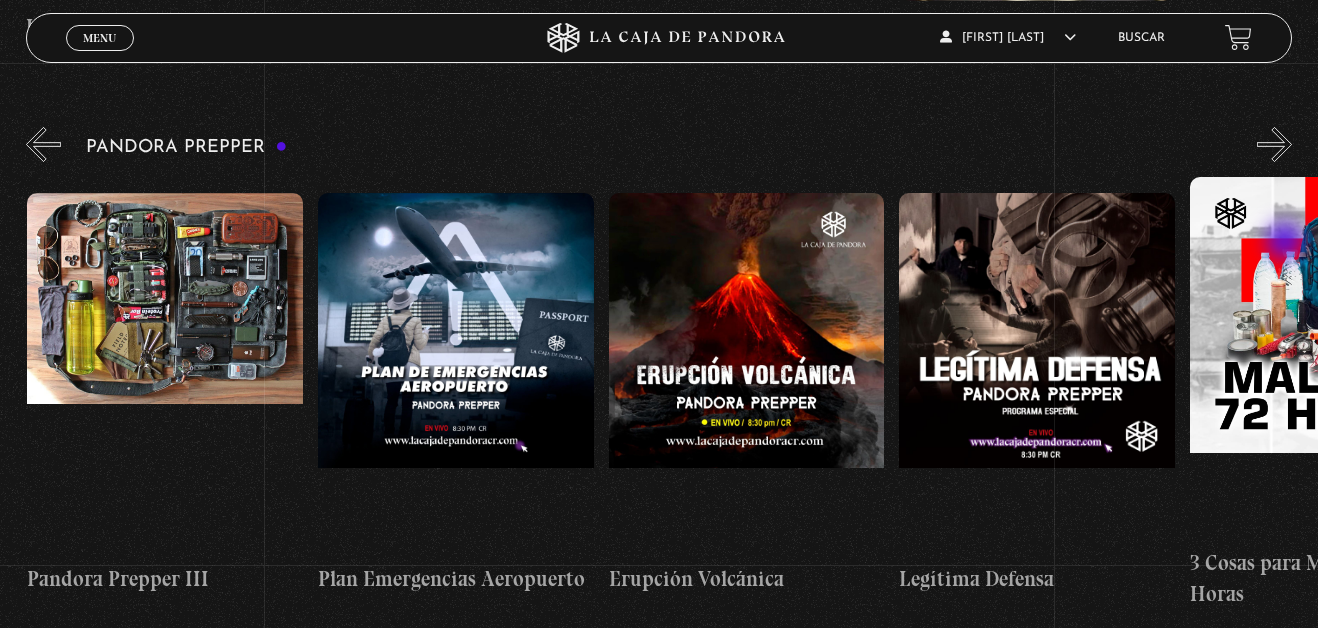 click on "»" at bounding box center (1274, 144) 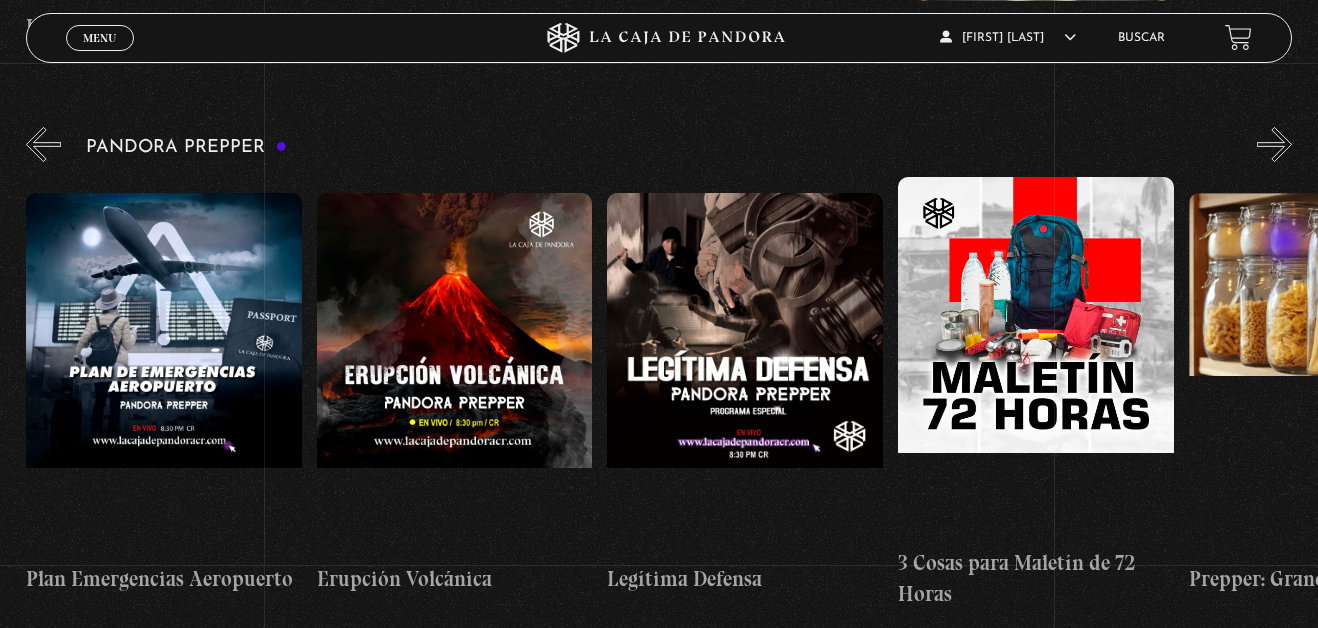 click on "»" at bounding box center [1274, 144] 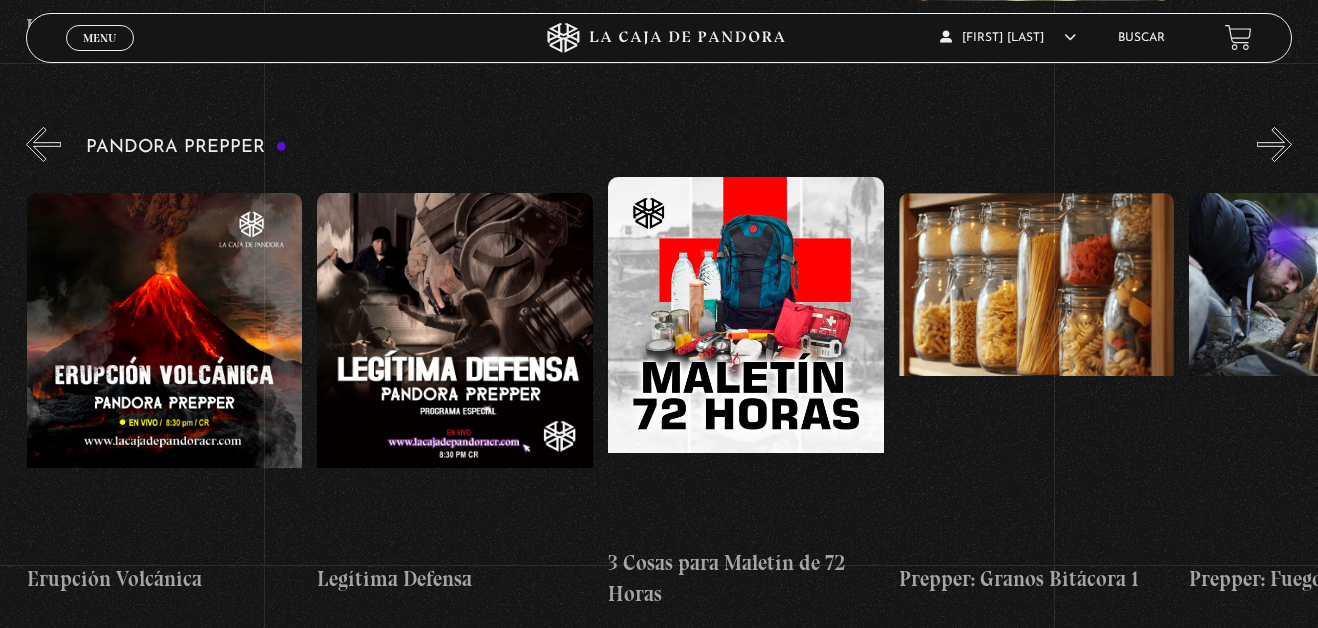 click on "»" at bounding box center [1274, 144] 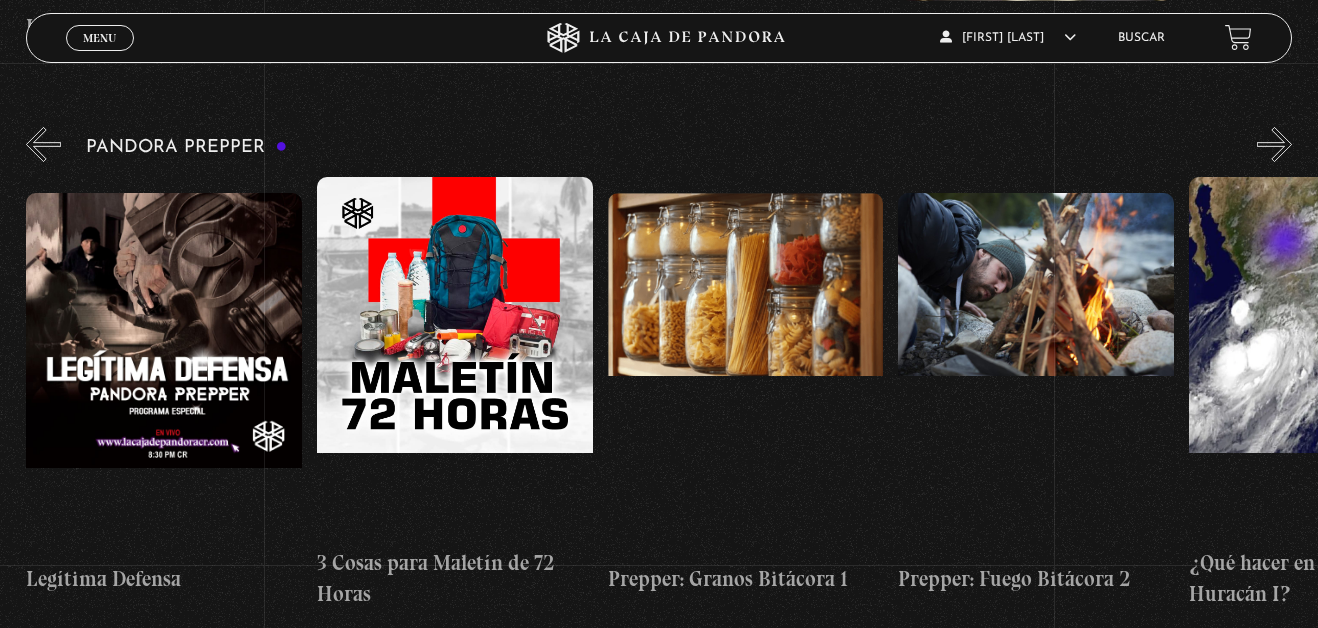 click on "»" at bounding box center [1274, 144] 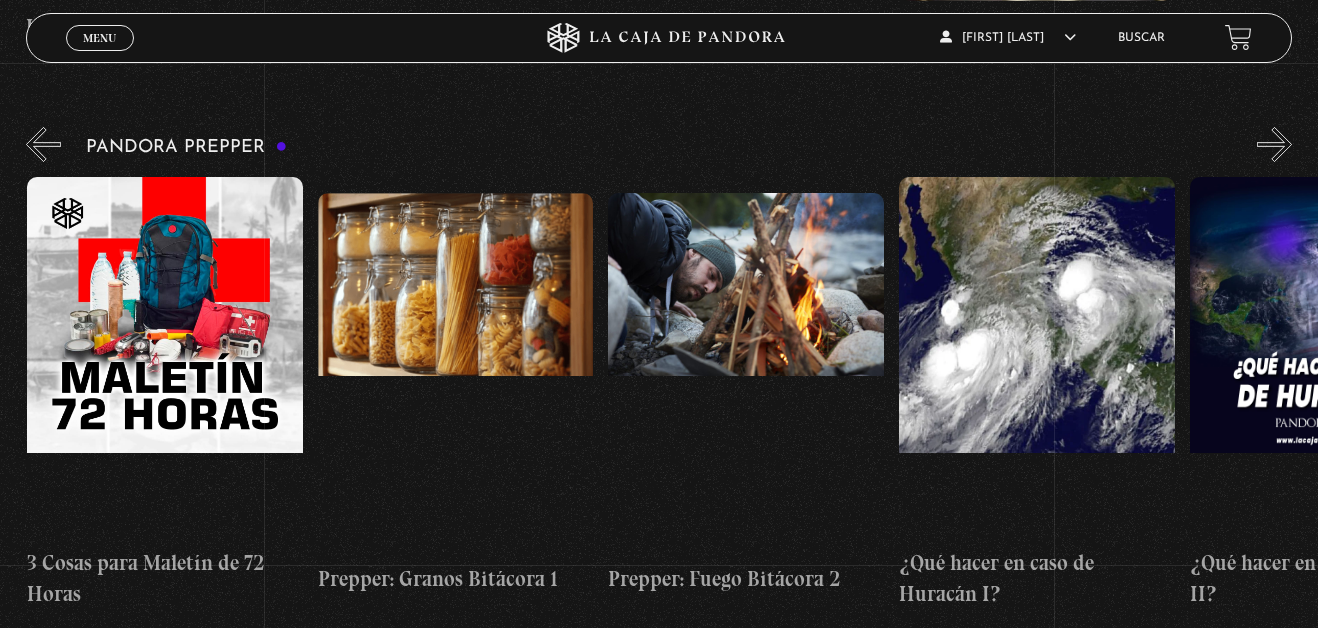 click on "»" at bounding box center [1274, 144] 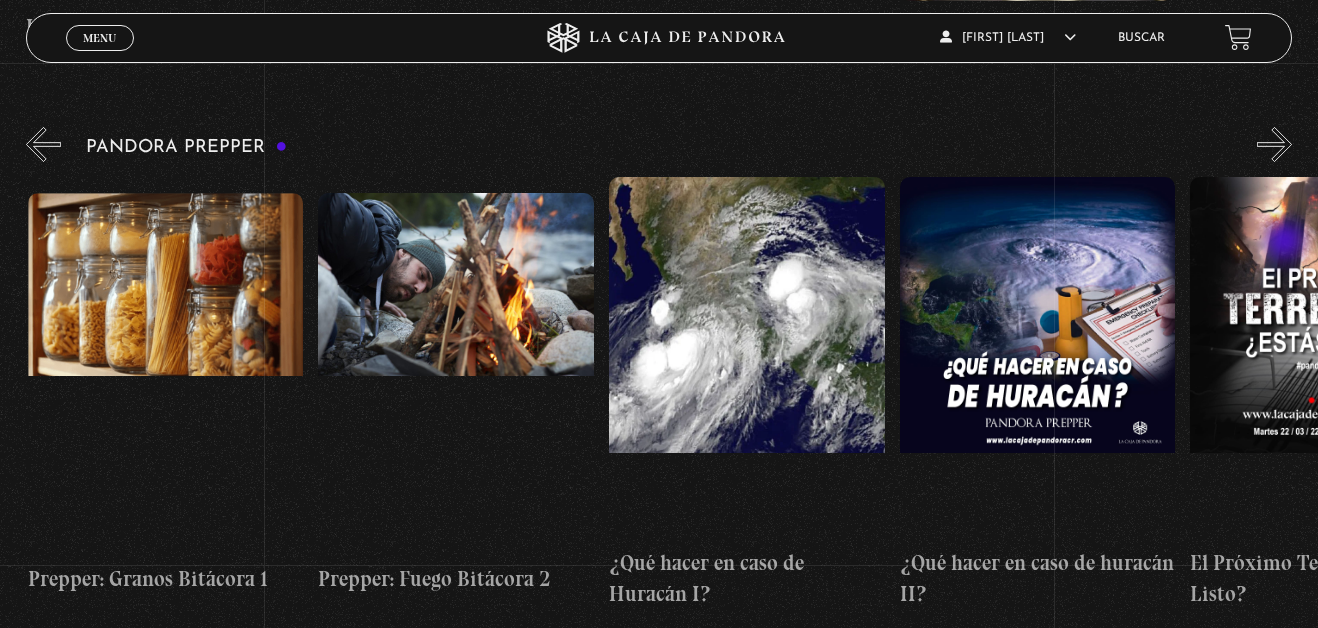 click on "»" at bounding box center (1274, 144) 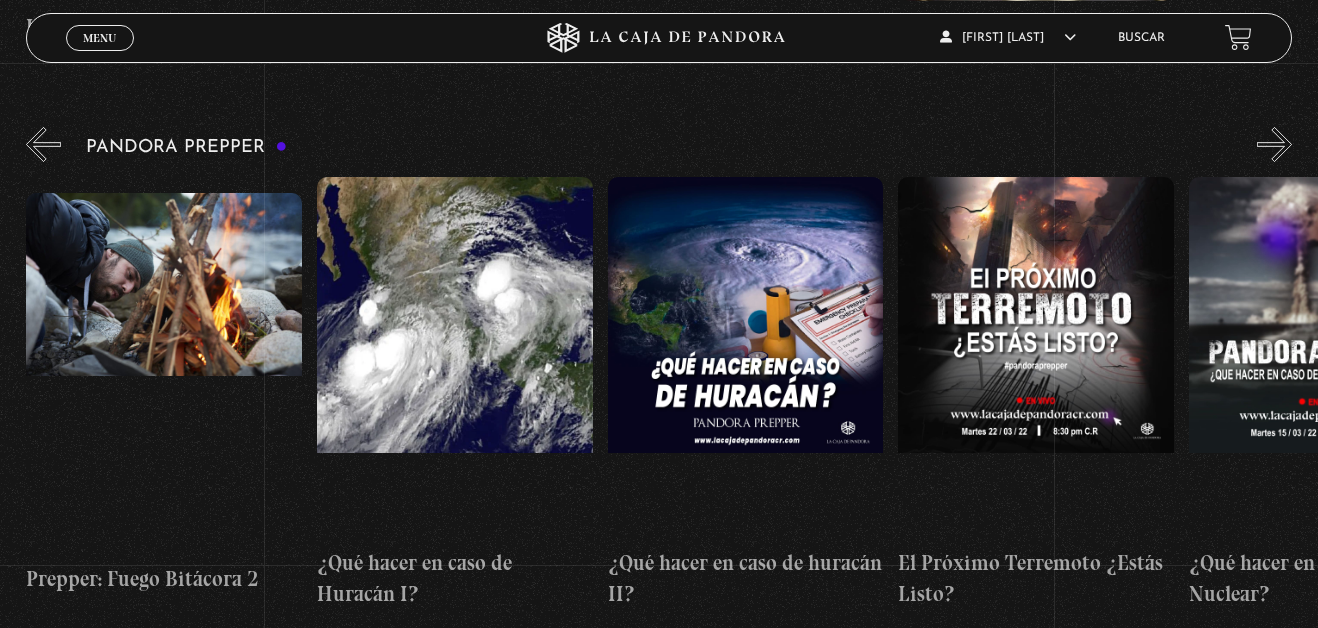 click on "»" at bounding box center [1274, 144] 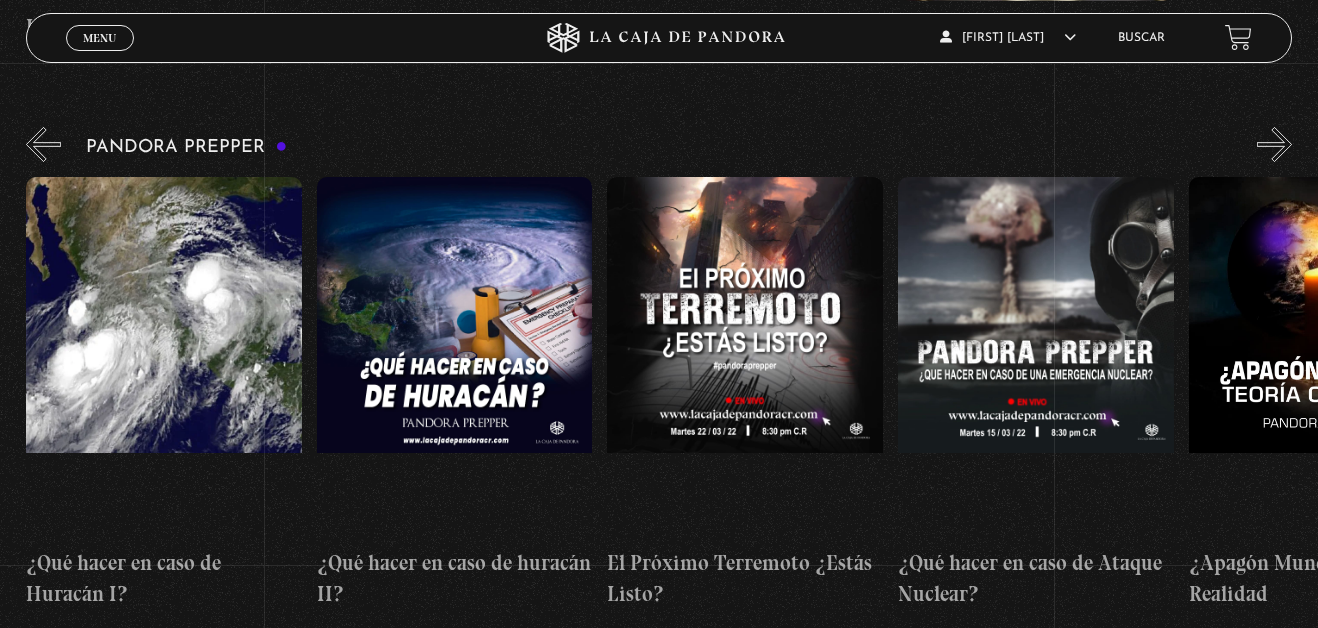 click on "»" at bounding box center [1274, 144] 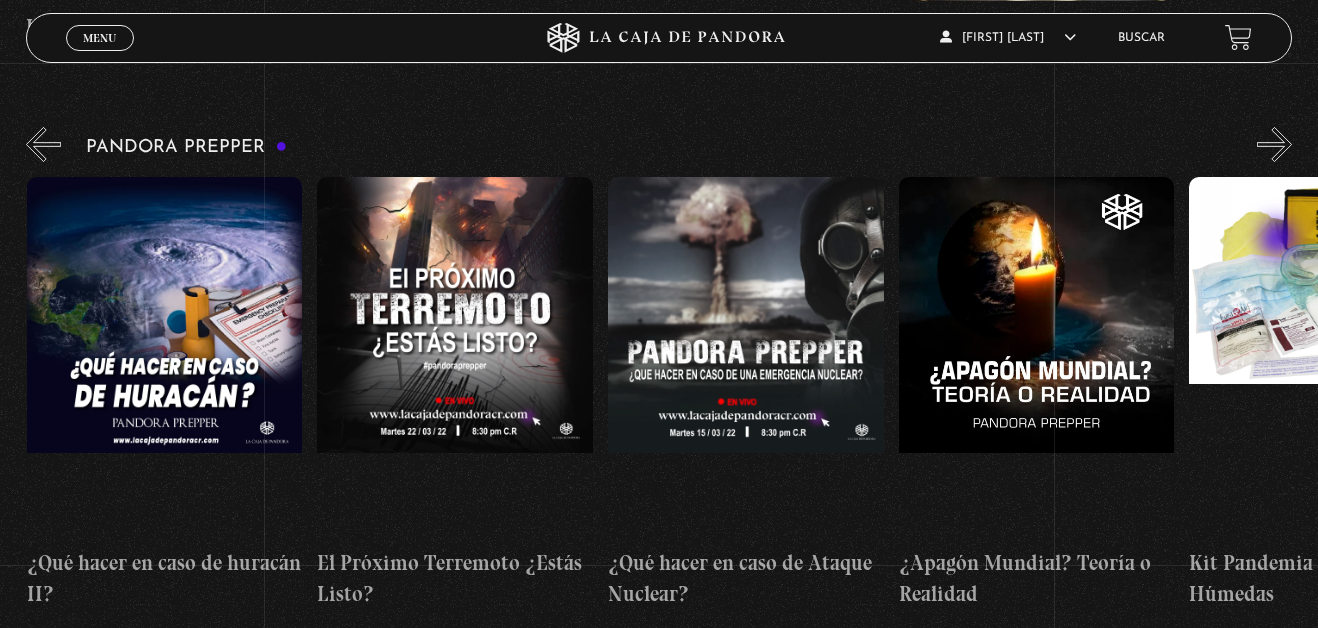 click on "»" at bounding box center (1274, 144) 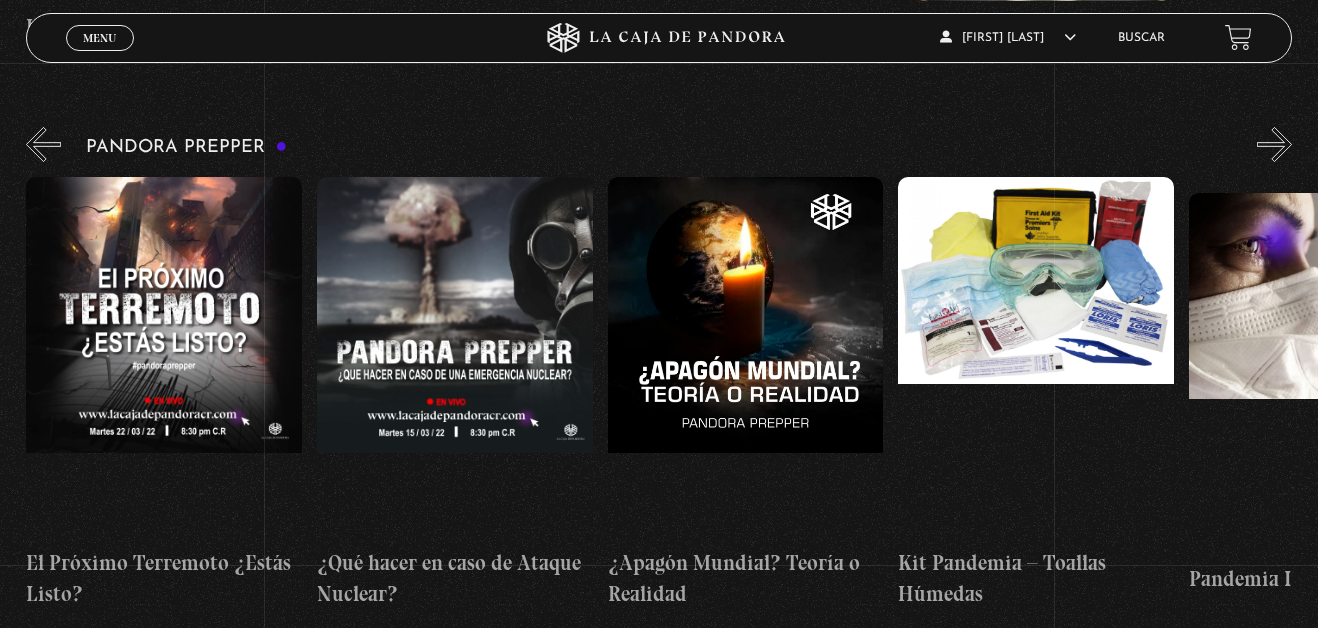 click on "»" at bounding box center [1274, 144] 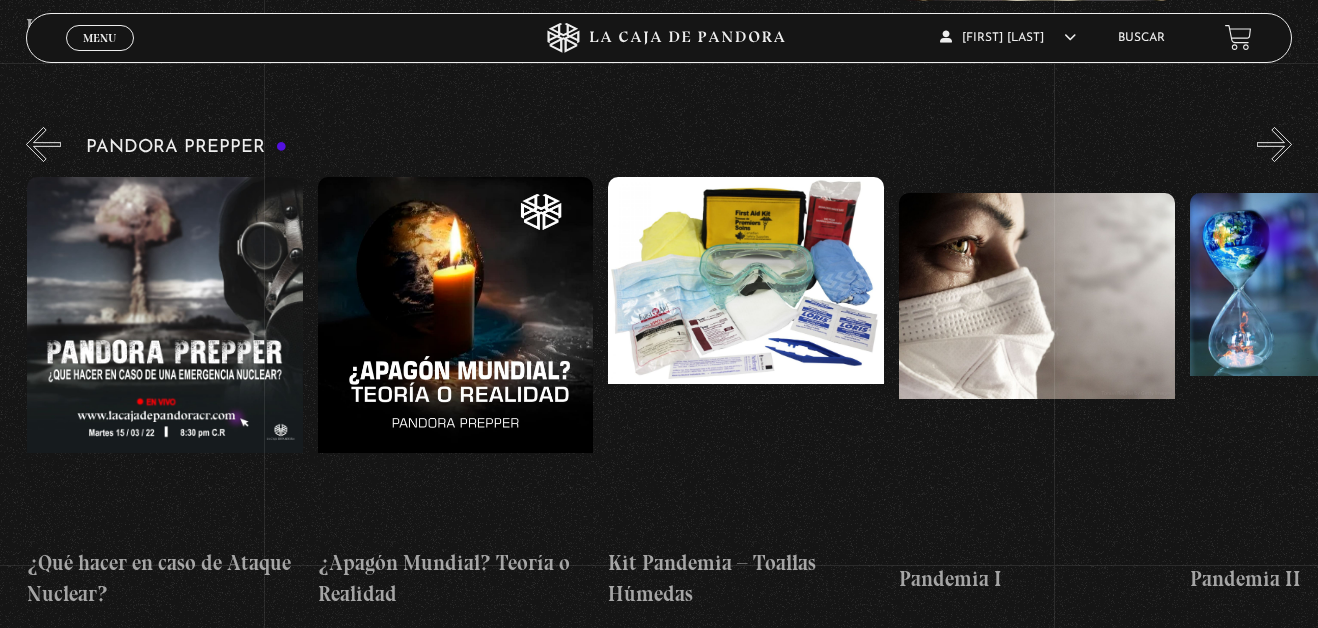 click on "»" at bounding box center [1274, 144] 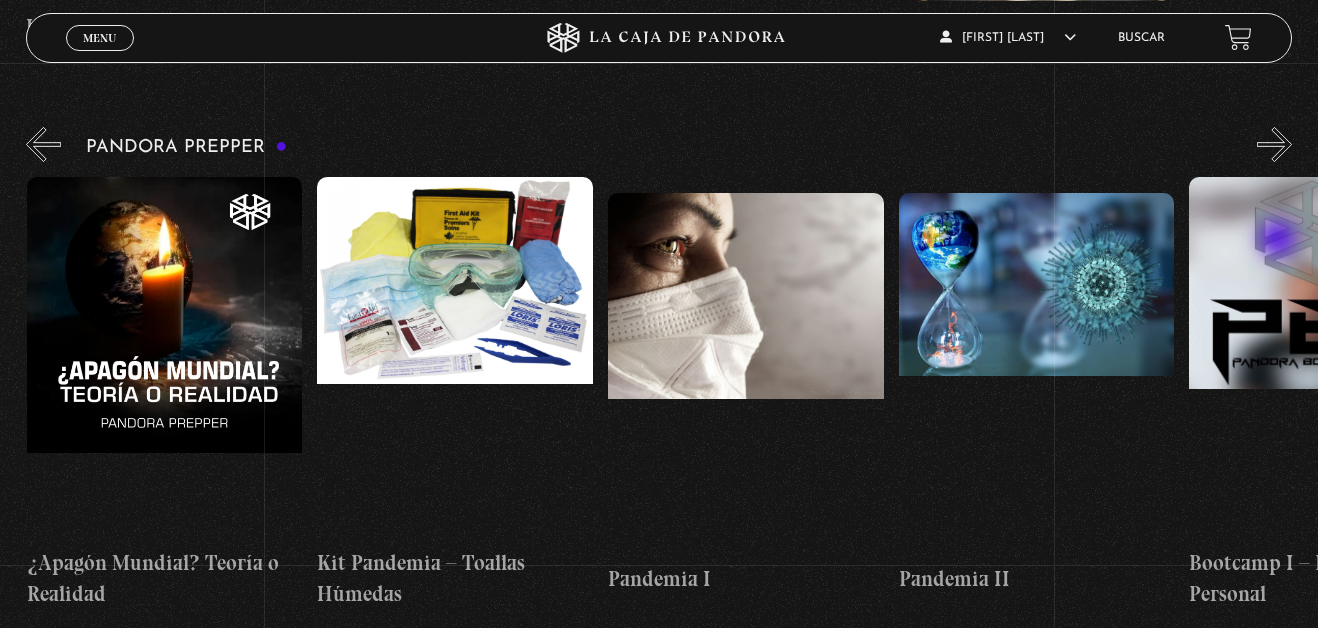 click on "»" at bounding box center [1274, 144] 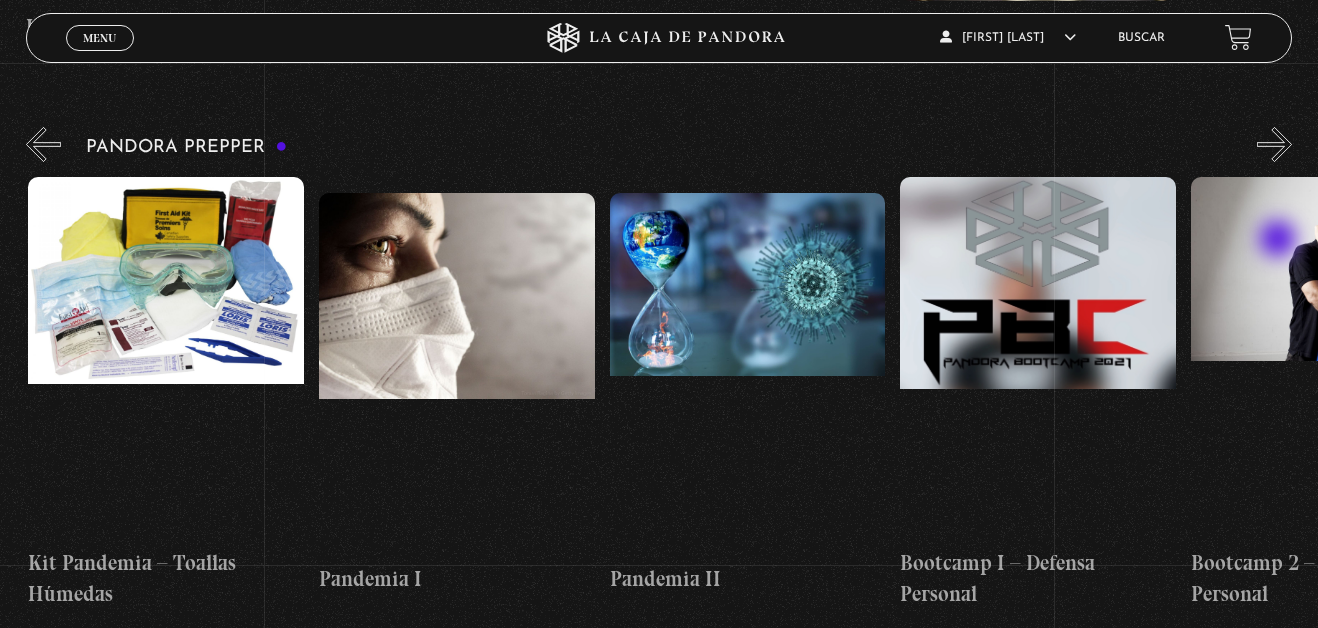 click on "»" at bounding box center [1274, 144] 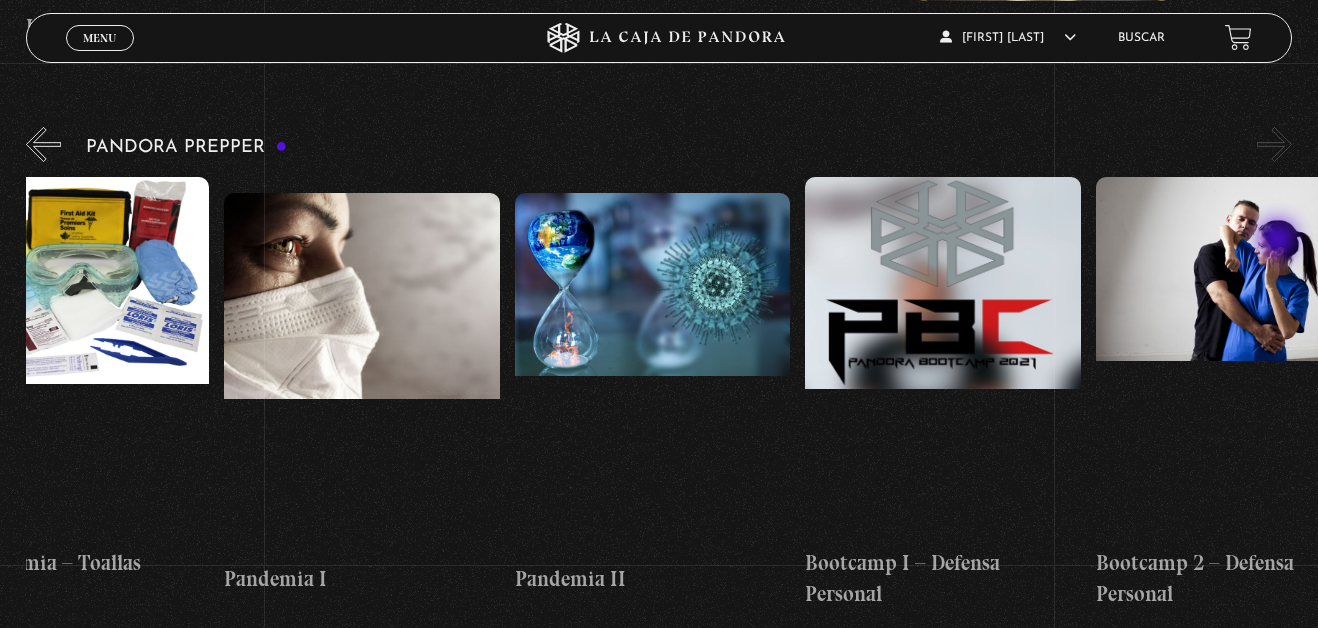 scroll, scrollTop: 0, scrollLeft: 5377, axis: horizontal 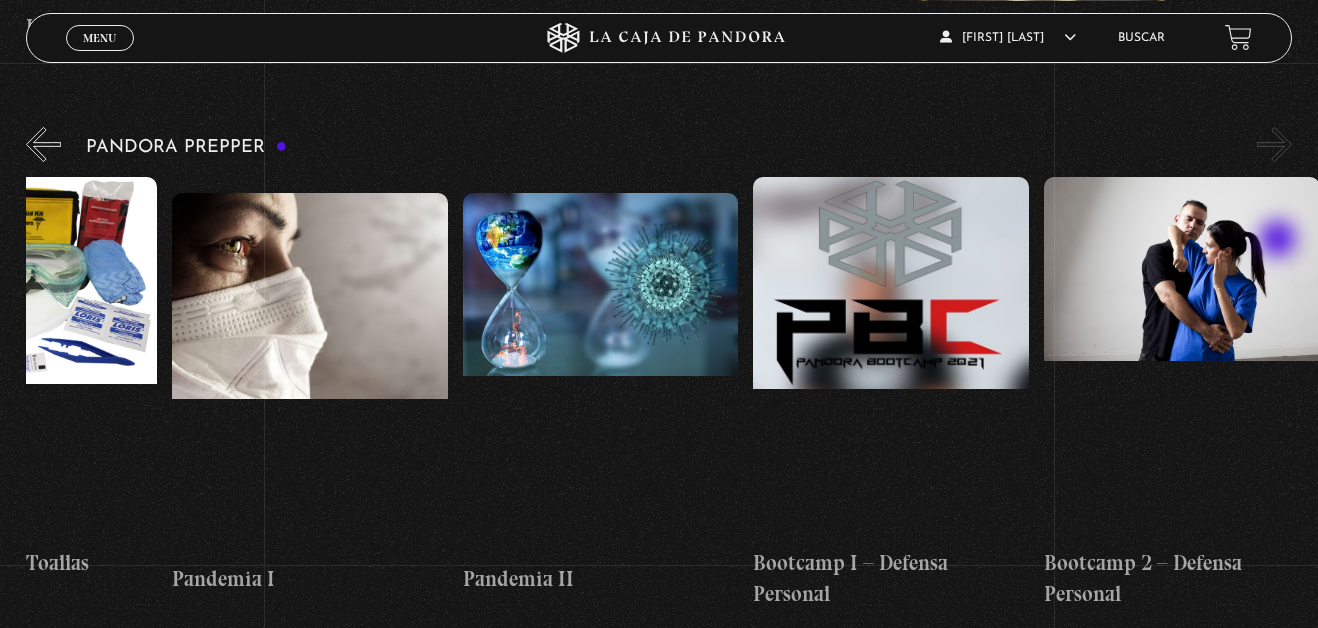 click on "»" at bounding box center [1274, 144] 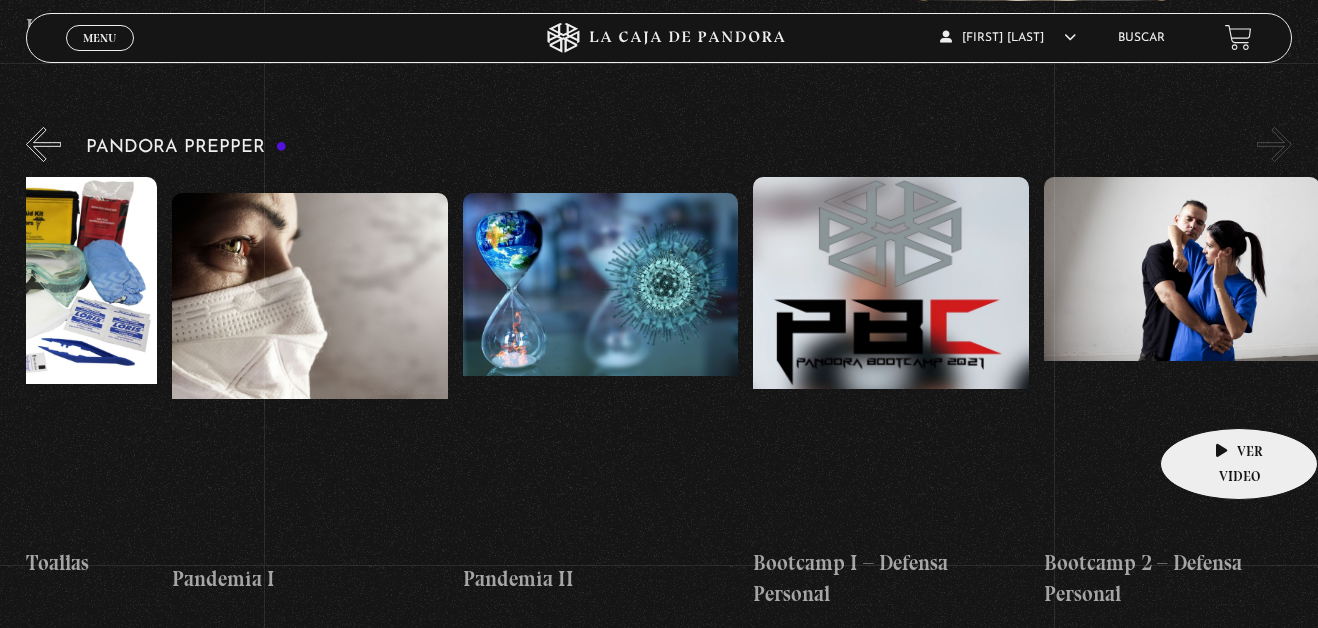 scroll, scrollTop: 5406, scrollLeft: 0, axis: vertical 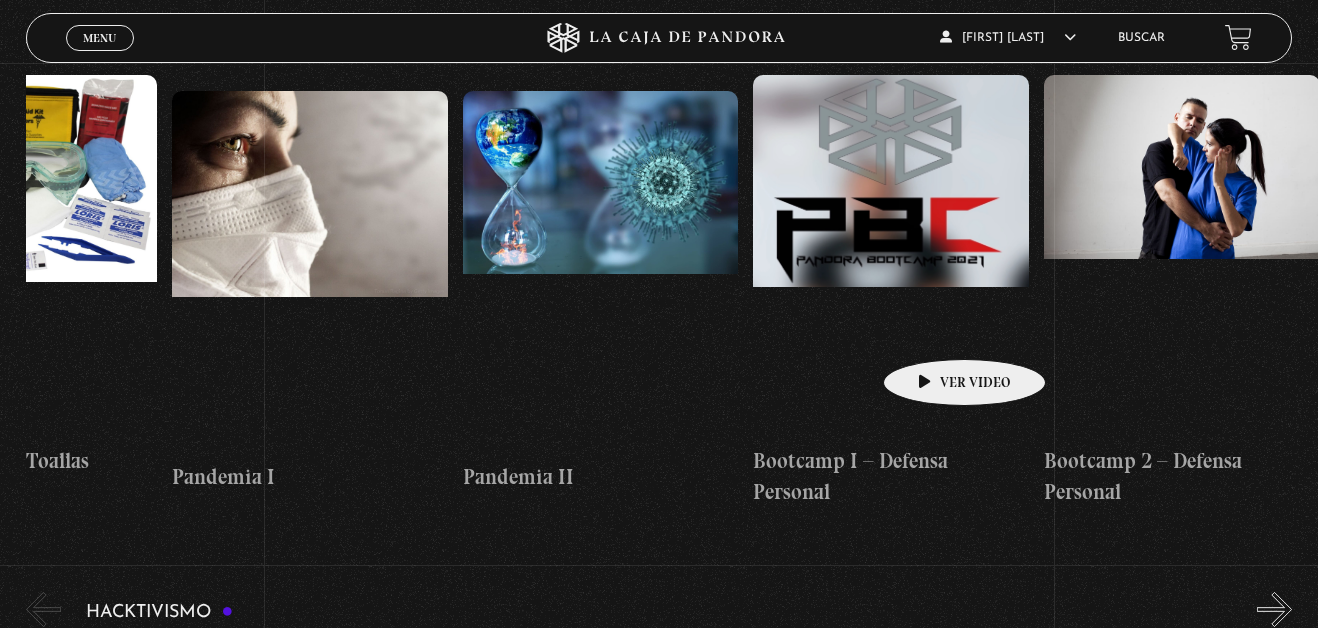 click at bounding box center (891, 255) 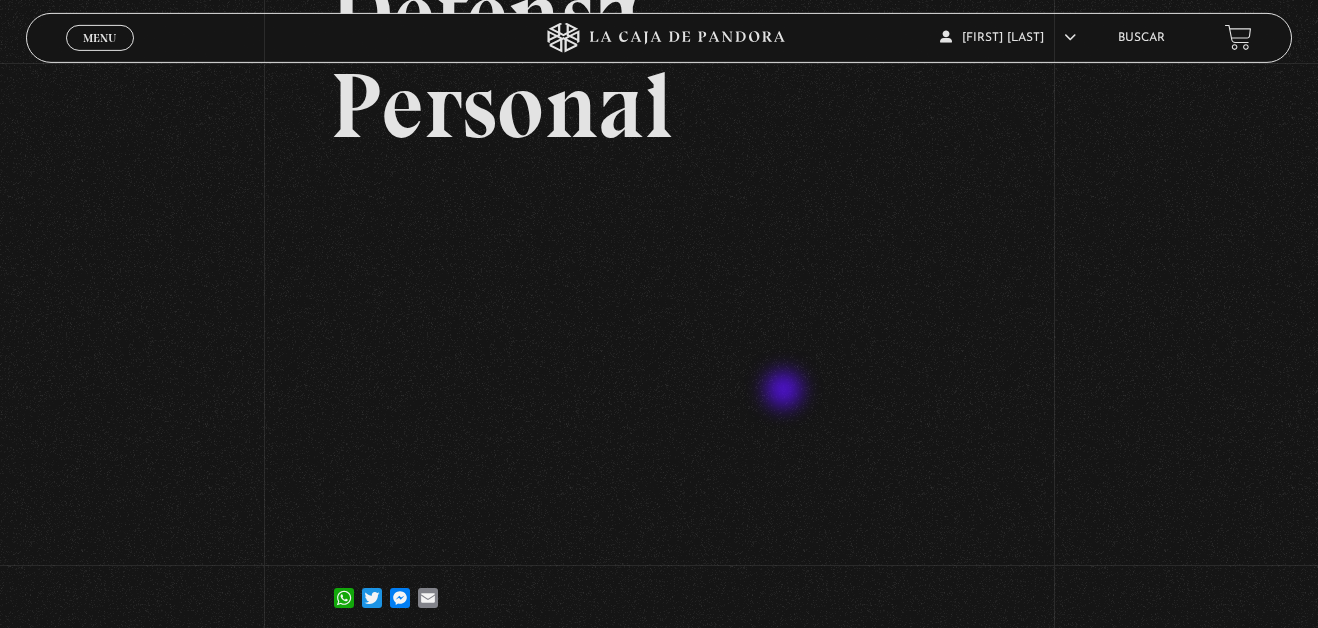 scroll, scrollTop: 408, scrollLeft: 0, axis: vertical 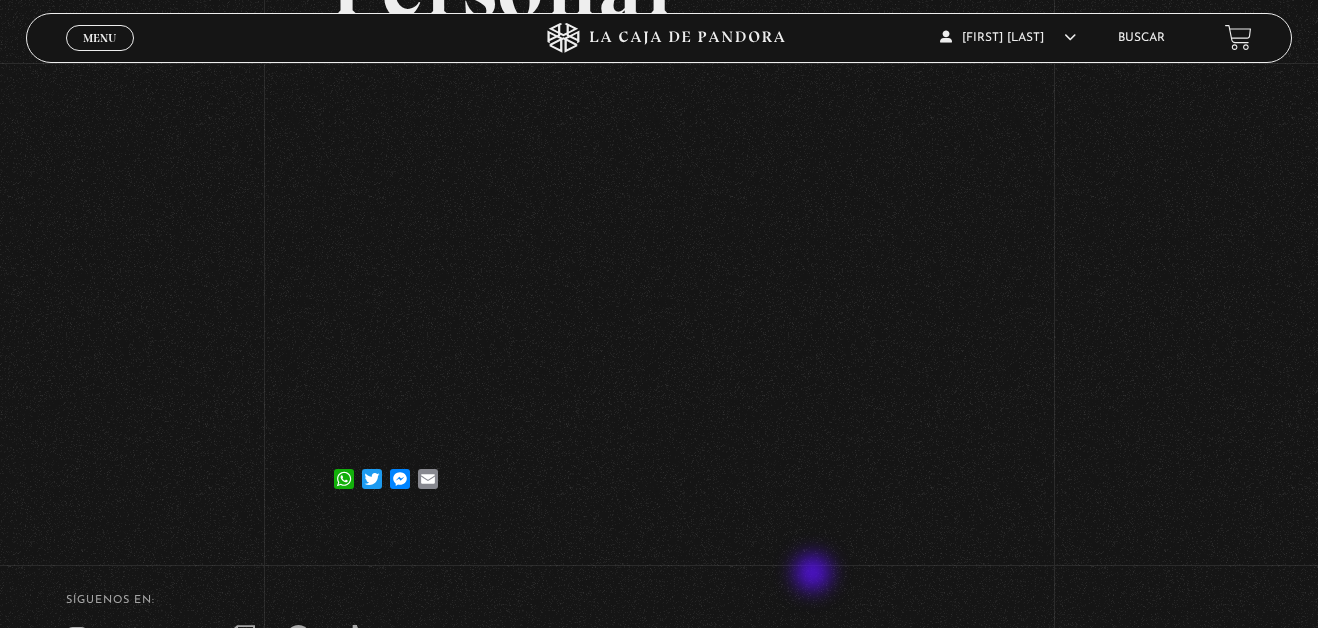 click on "SÍguenos en:
La Caja de Pandora, Derechos Reservados  2025
Realizado por" at bounding box center (659, 678) 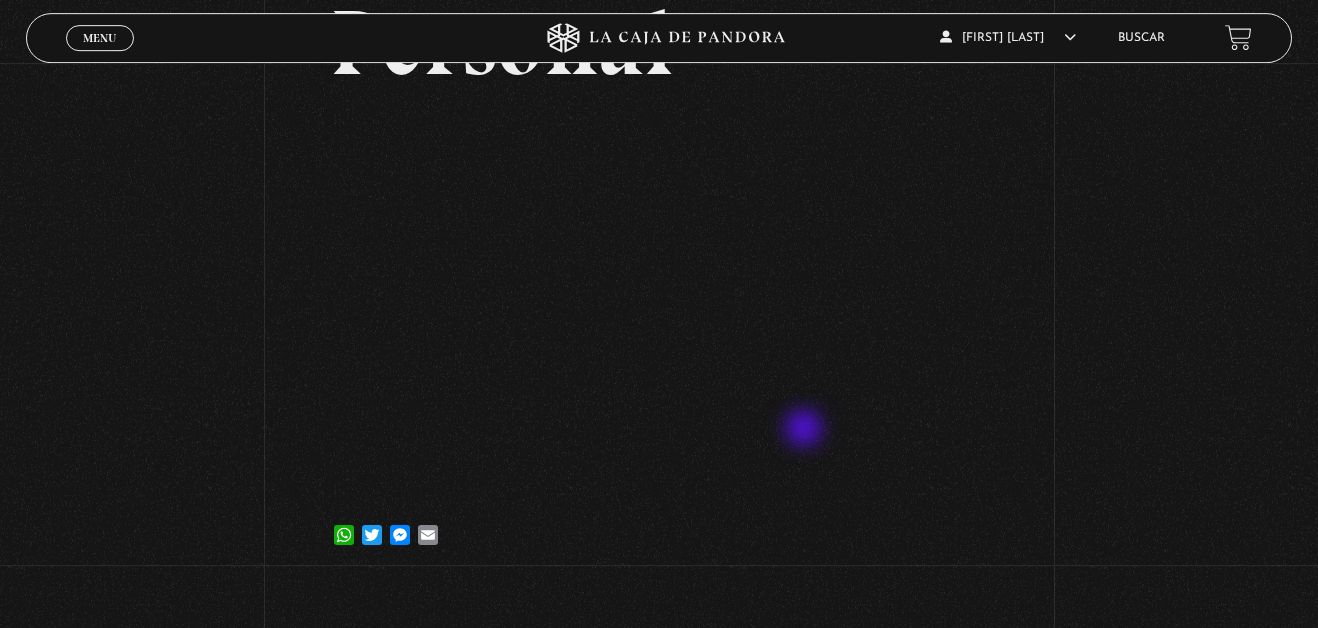 scroll, scrollTop: 306, scrollLeft: 0, axis: vertical 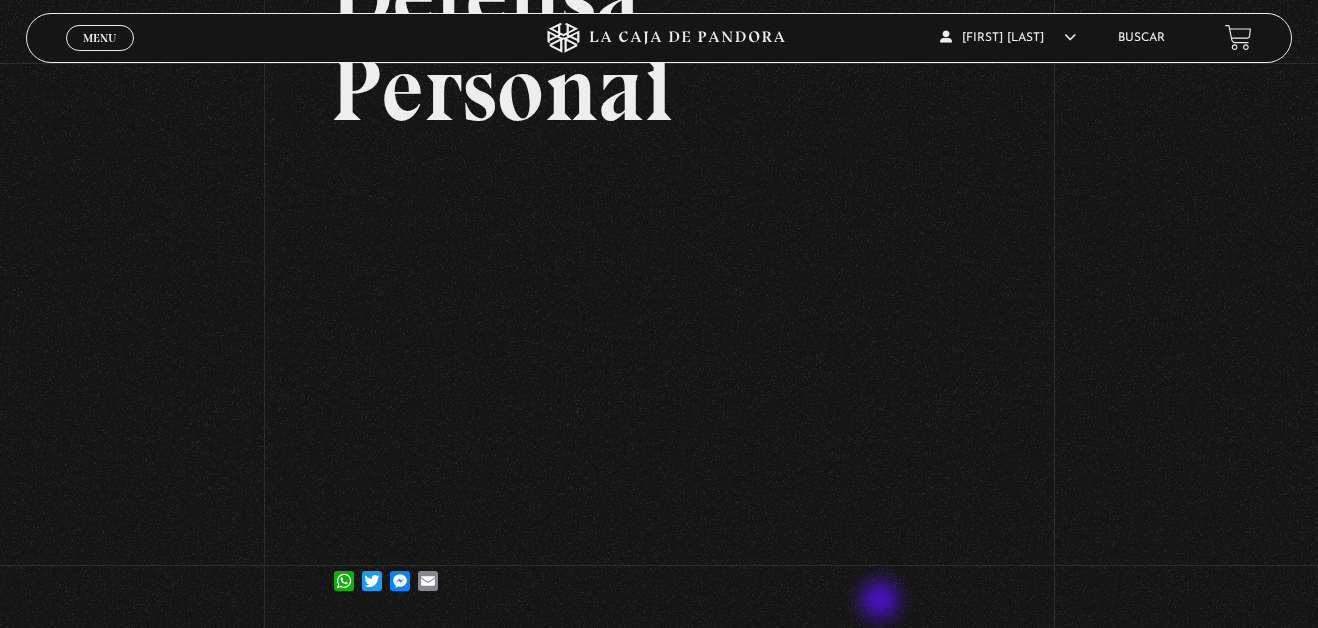 click on "10 octubre, 2021
Bootcamp I – Defensa Personal
WhatsApp Twitter Messenger Email" at bounding box center [659, 214] 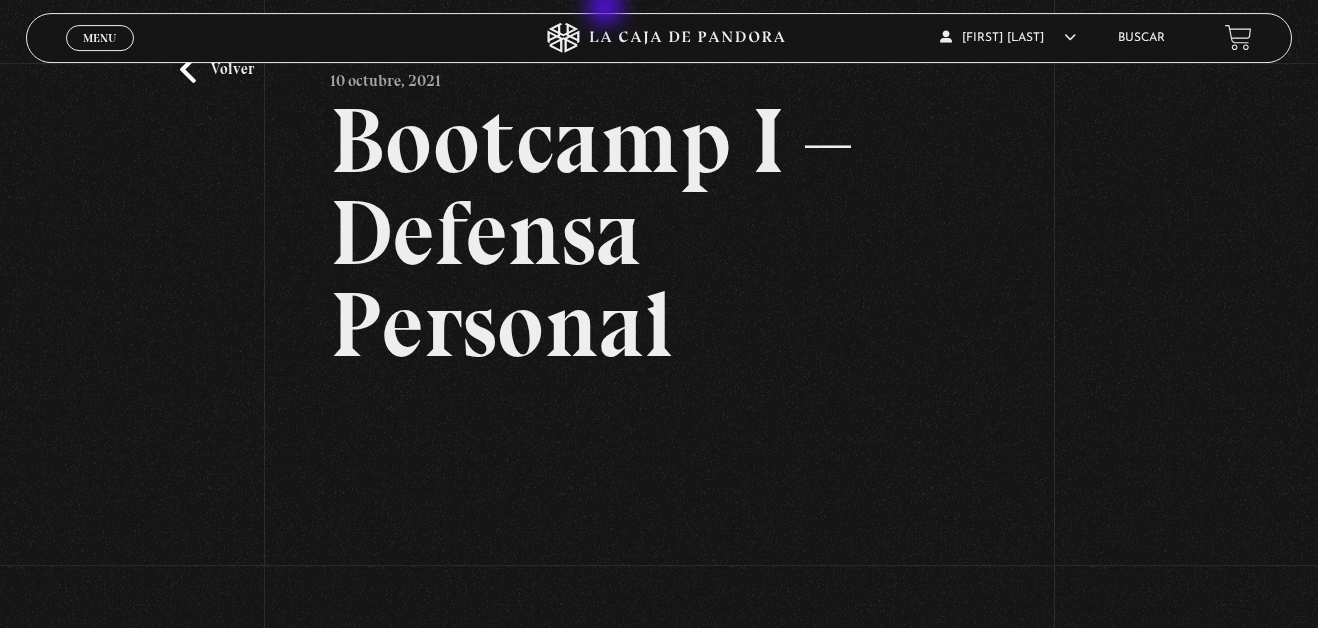scroll, scrollTop: 0, scrollLeft: 0, axis: both 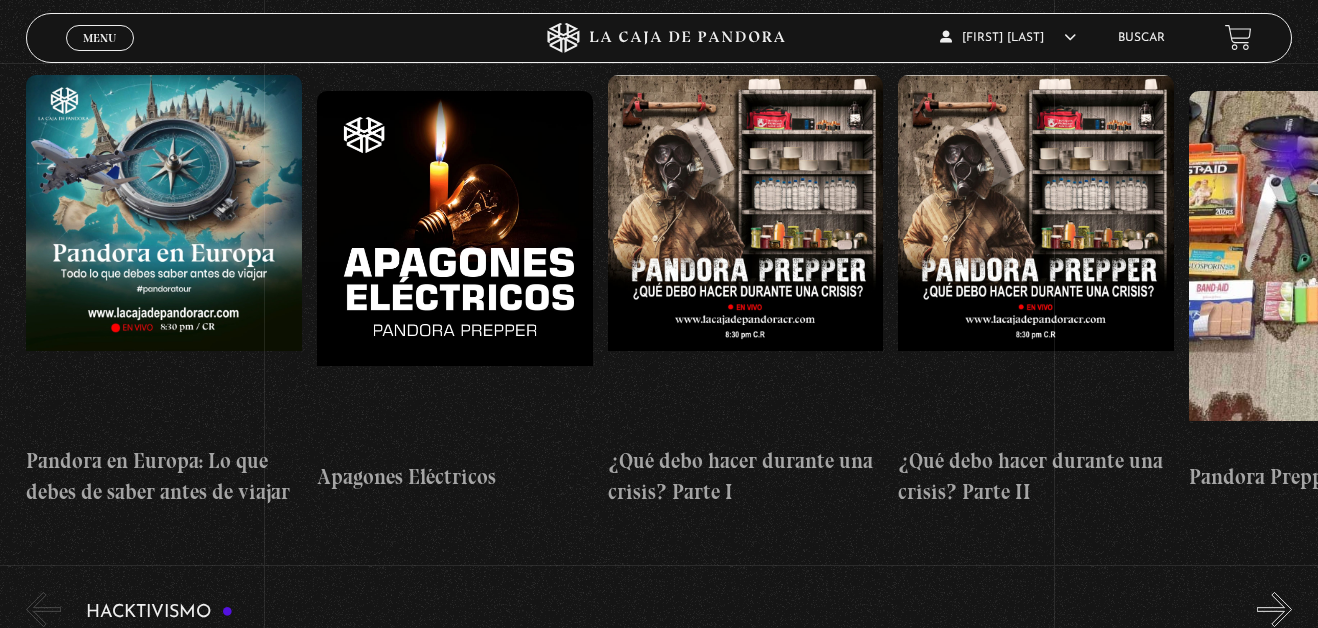 click on "»" at bounding box center (1274, 42) 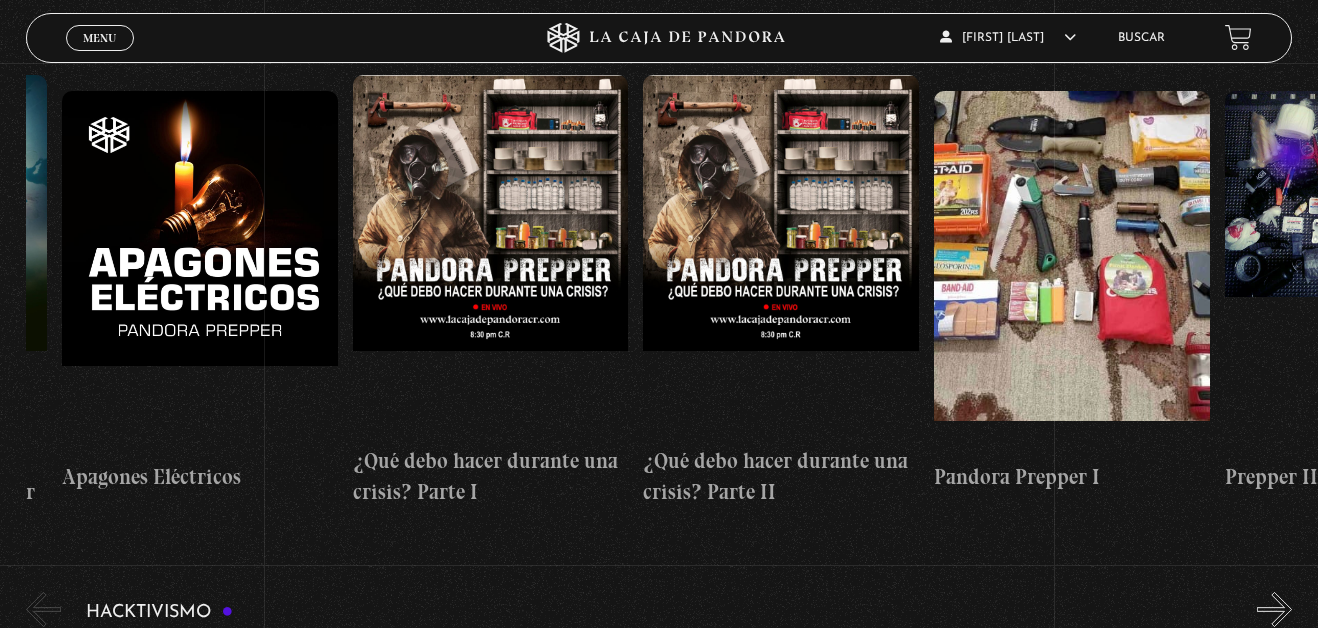 click on "»" at bounding box center (1274, 42) 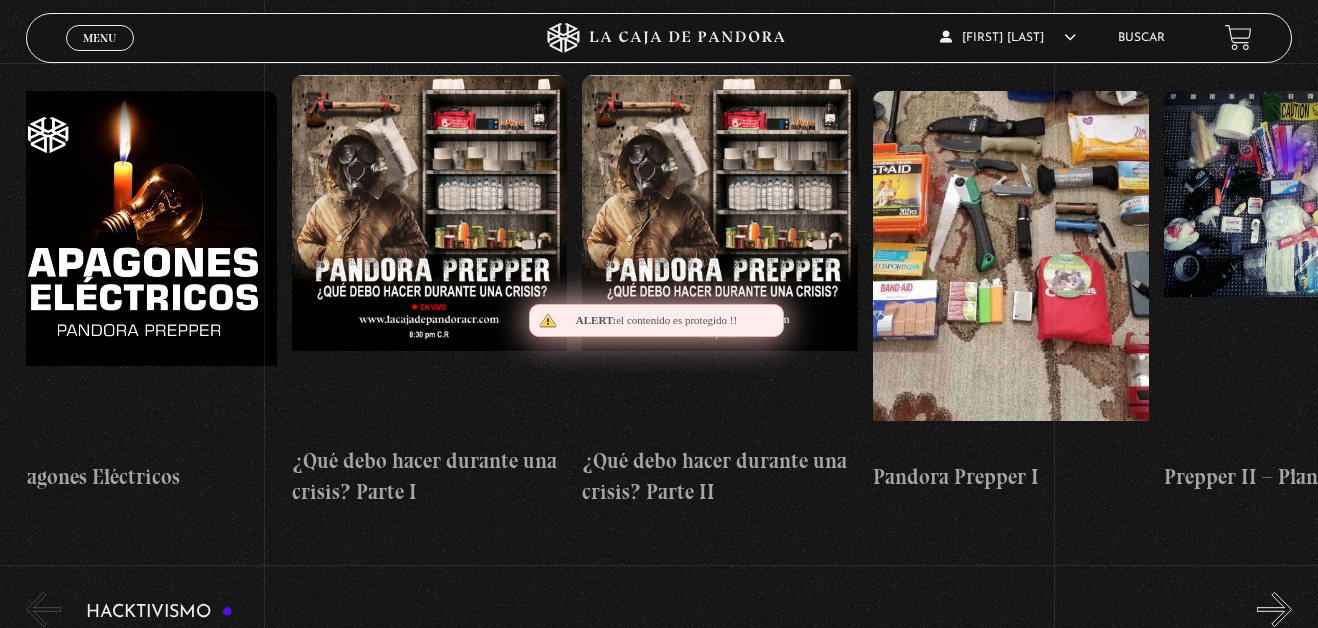 click on "»" at bounding box center [1274, 42] 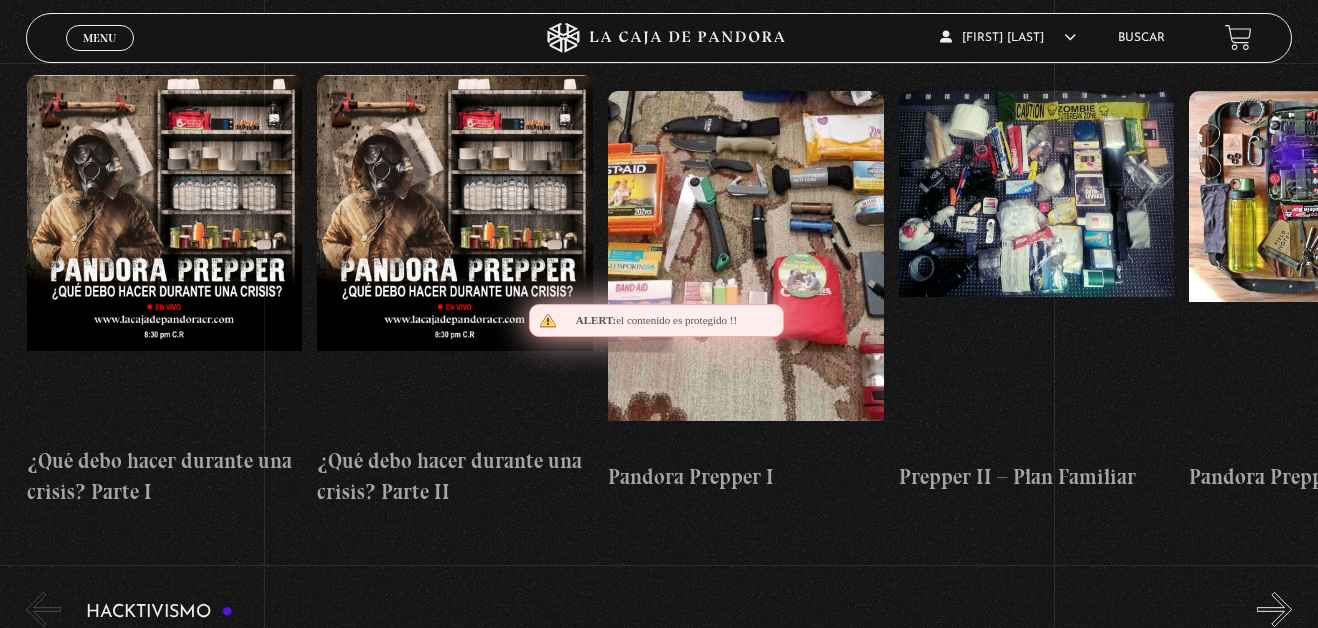 click on "»" at bounding box center (1274, 42) 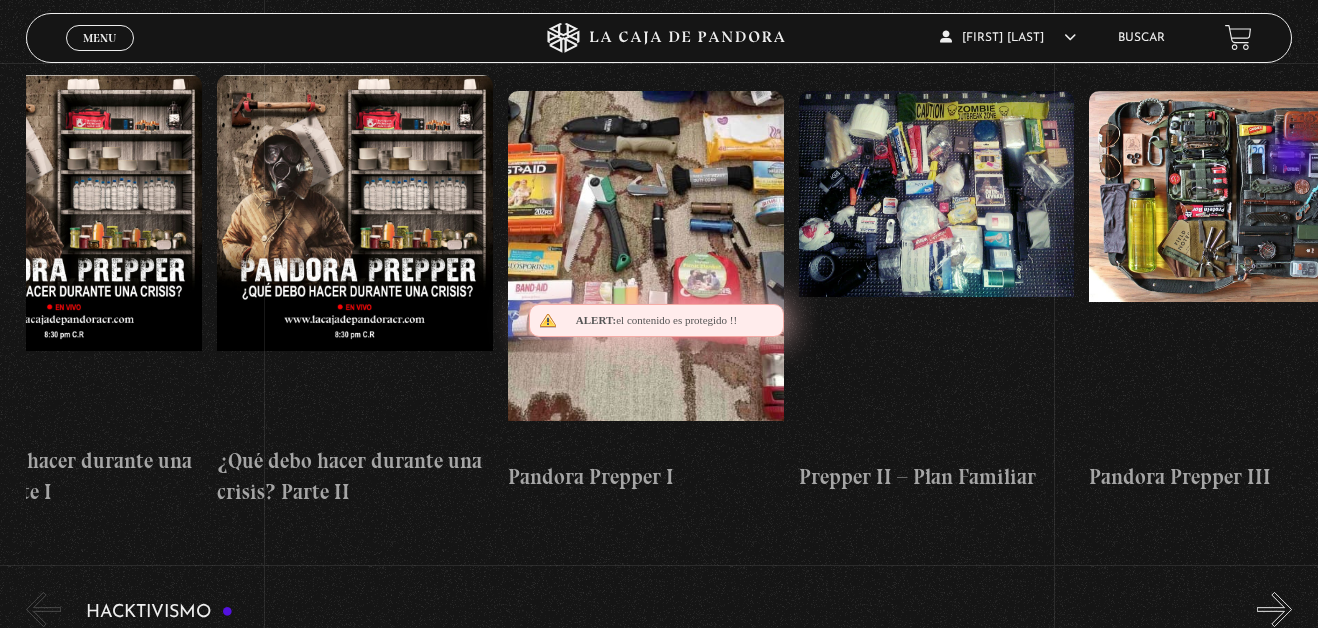 click on "»" at bounding box center (1274, 42) 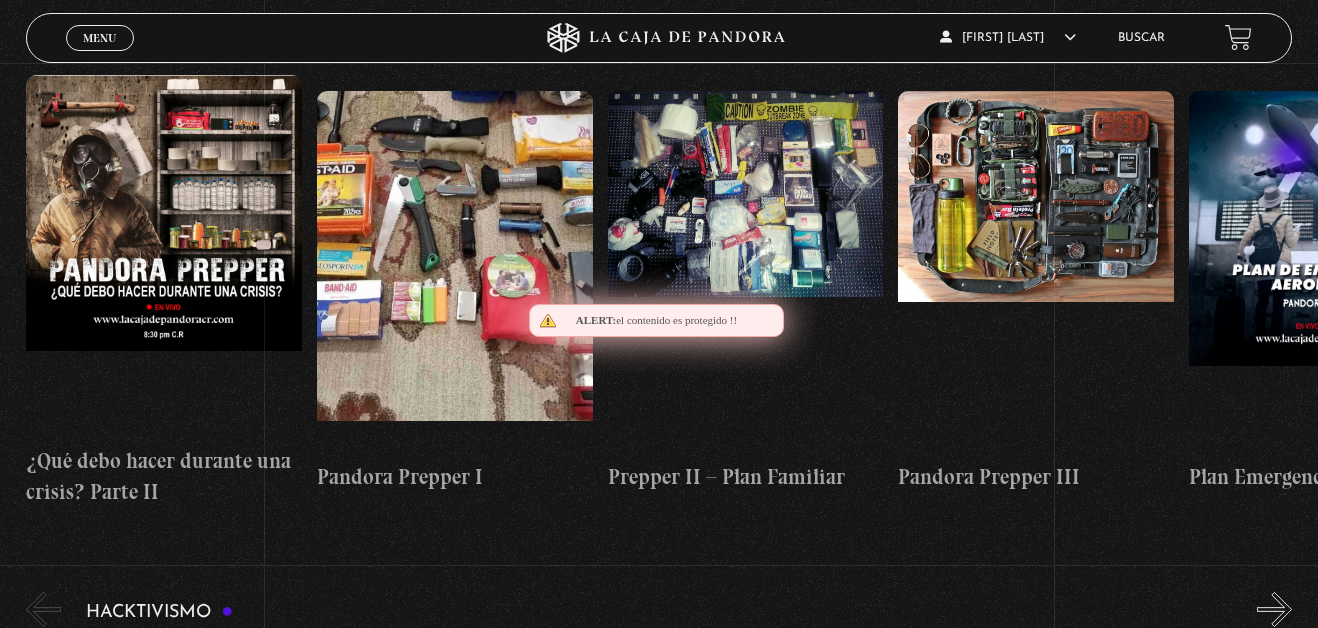 click on "»" at bounding box center (1274, 42) 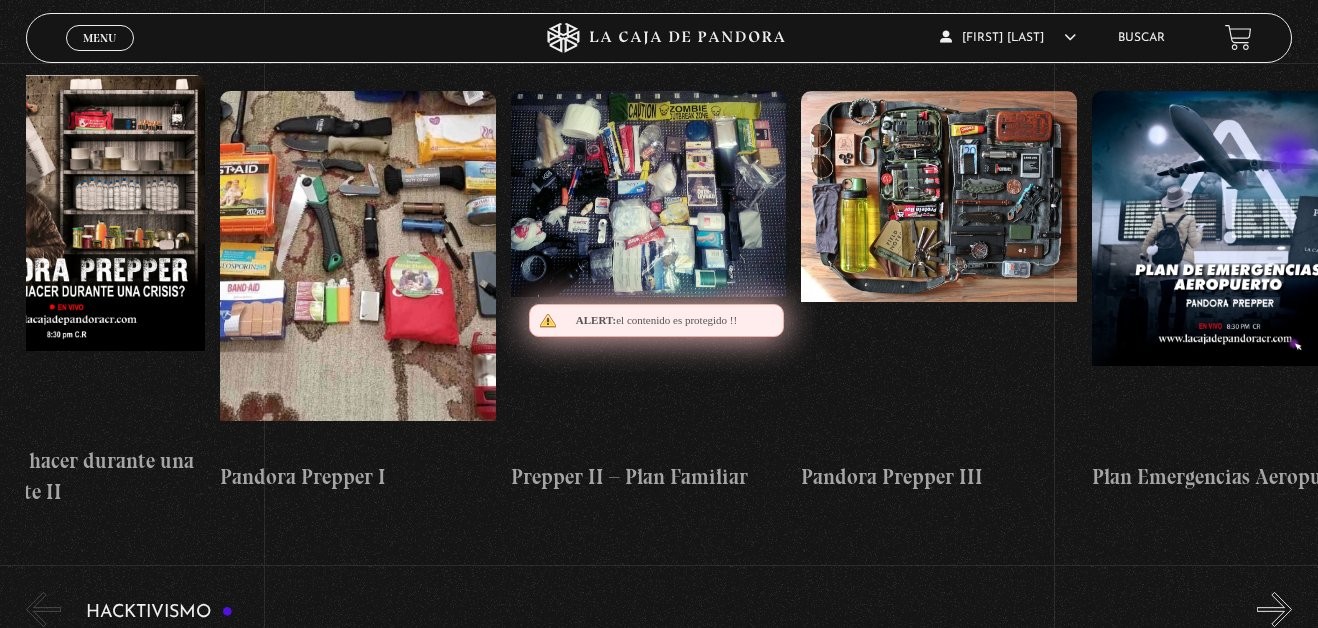 click on "»" at bounding box center (1274, 42) 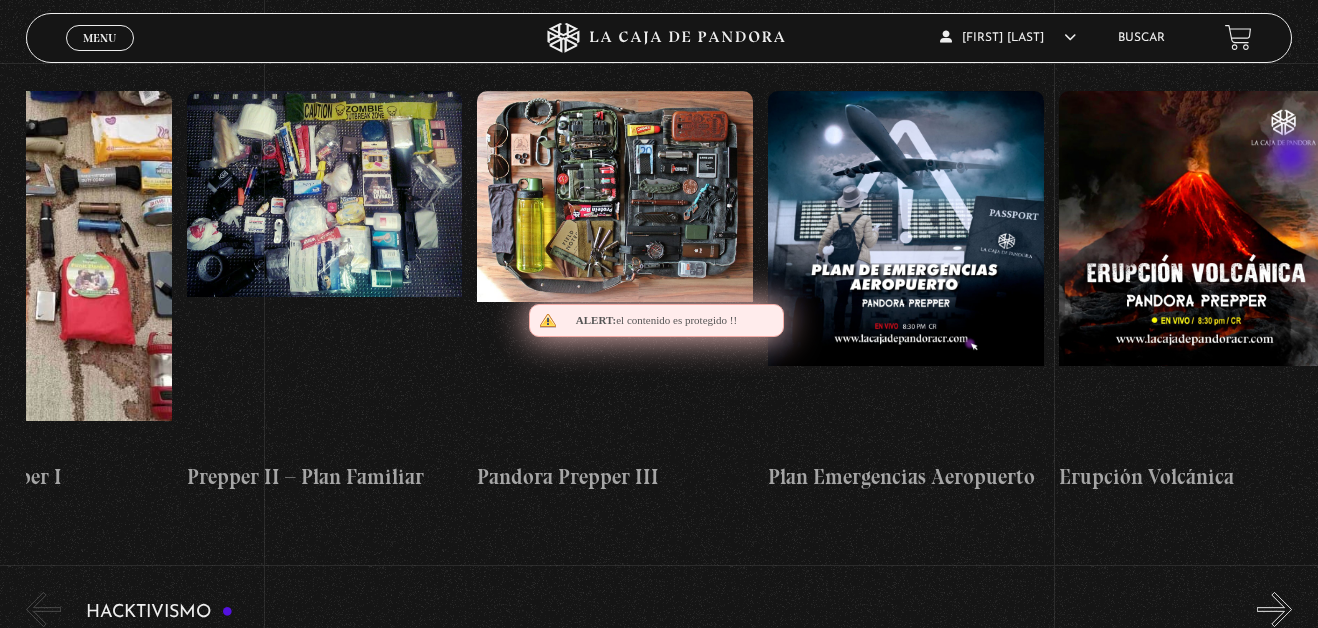 click on "»" at bounding box center [1274, 42] 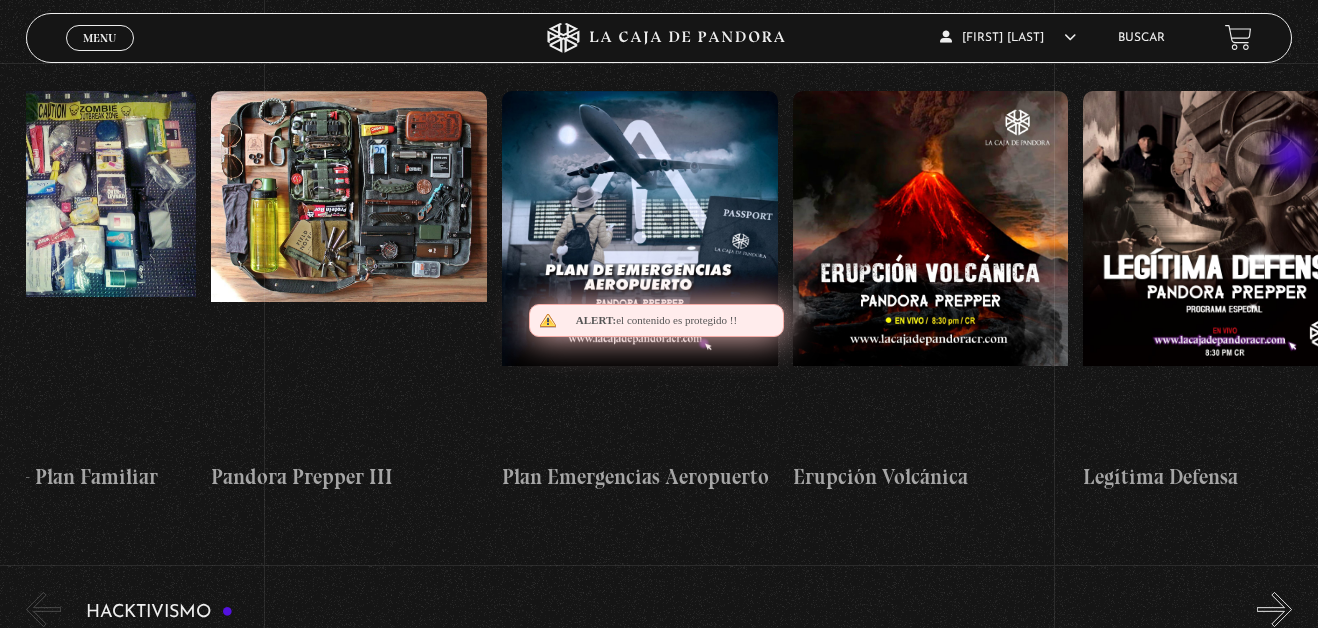 click on "»" at bounding box center (1274, 42) 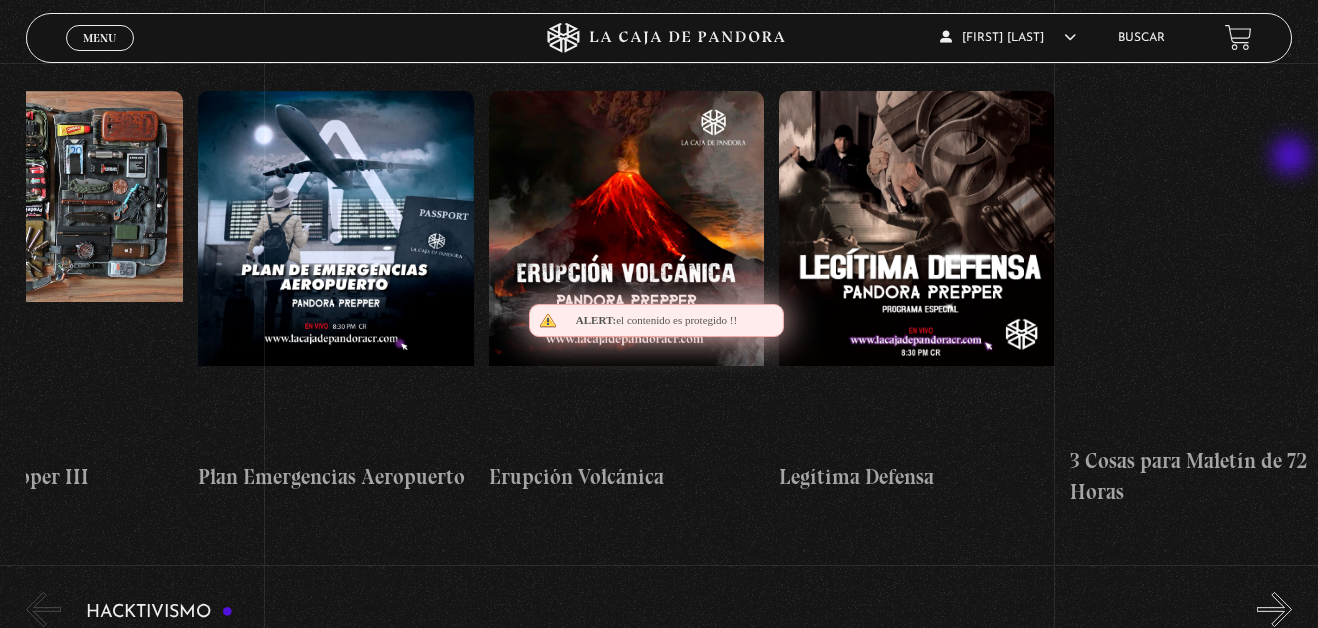 click on "»" at bounding box center [1274, 42] 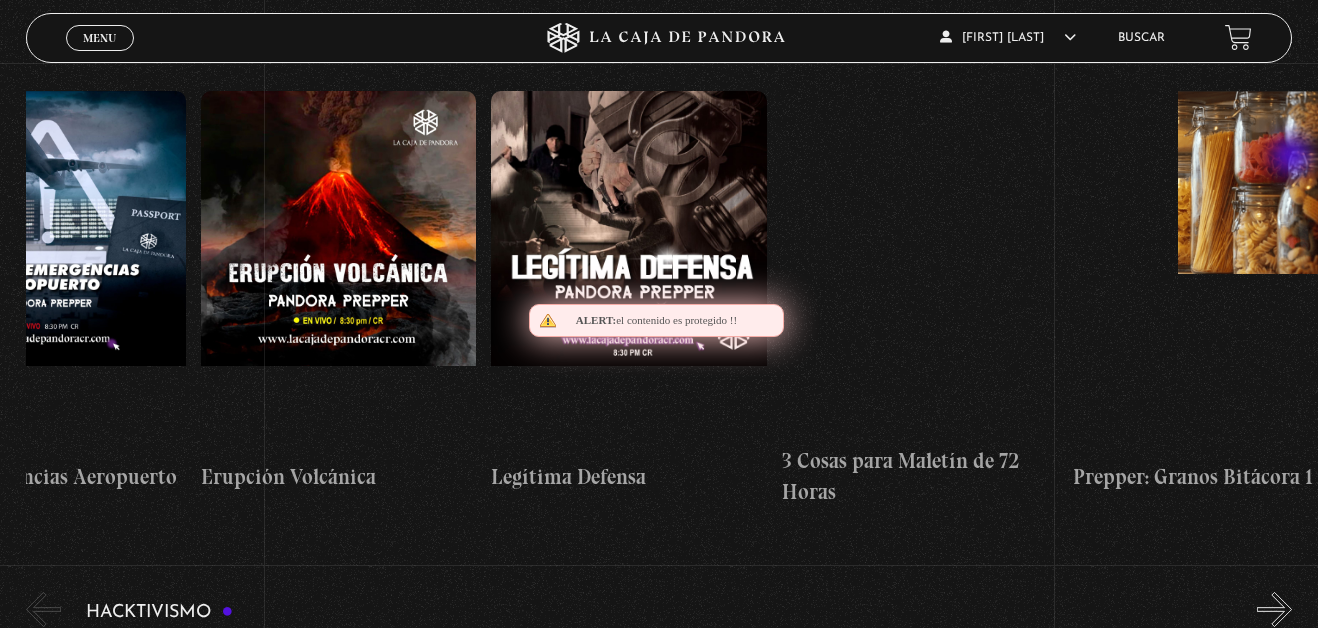 click on "»" at bounding box center (1274, 42) 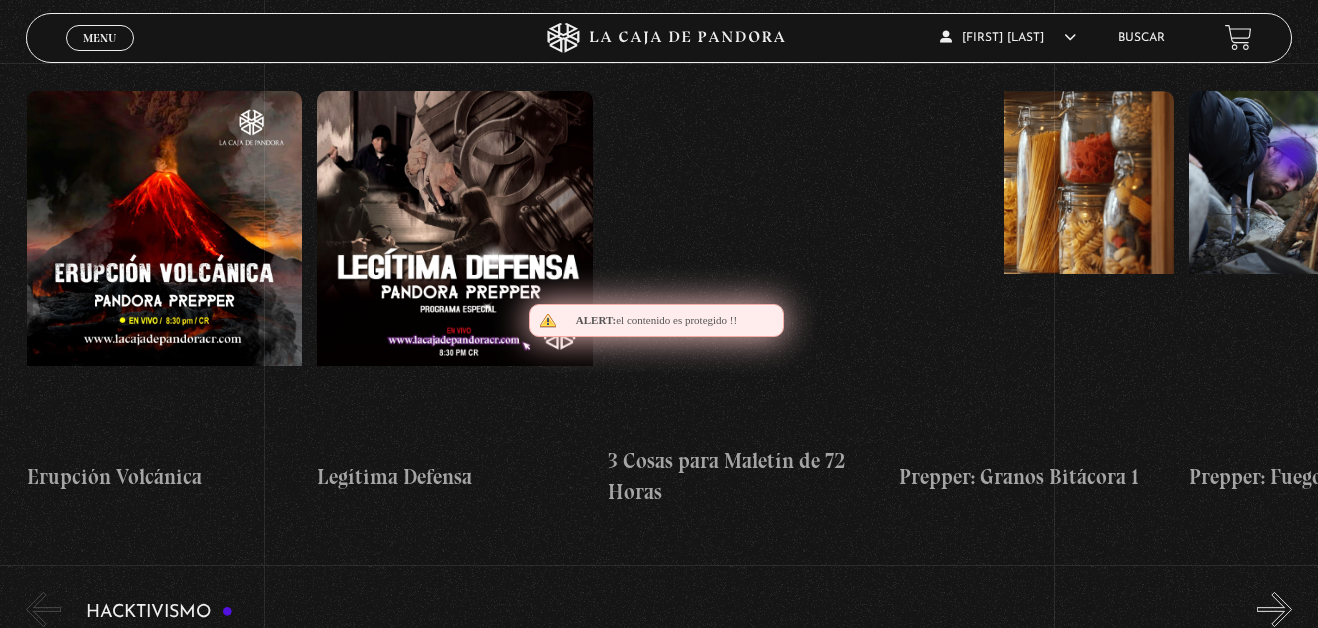 click on "»" at bounding box center (1274, 42) 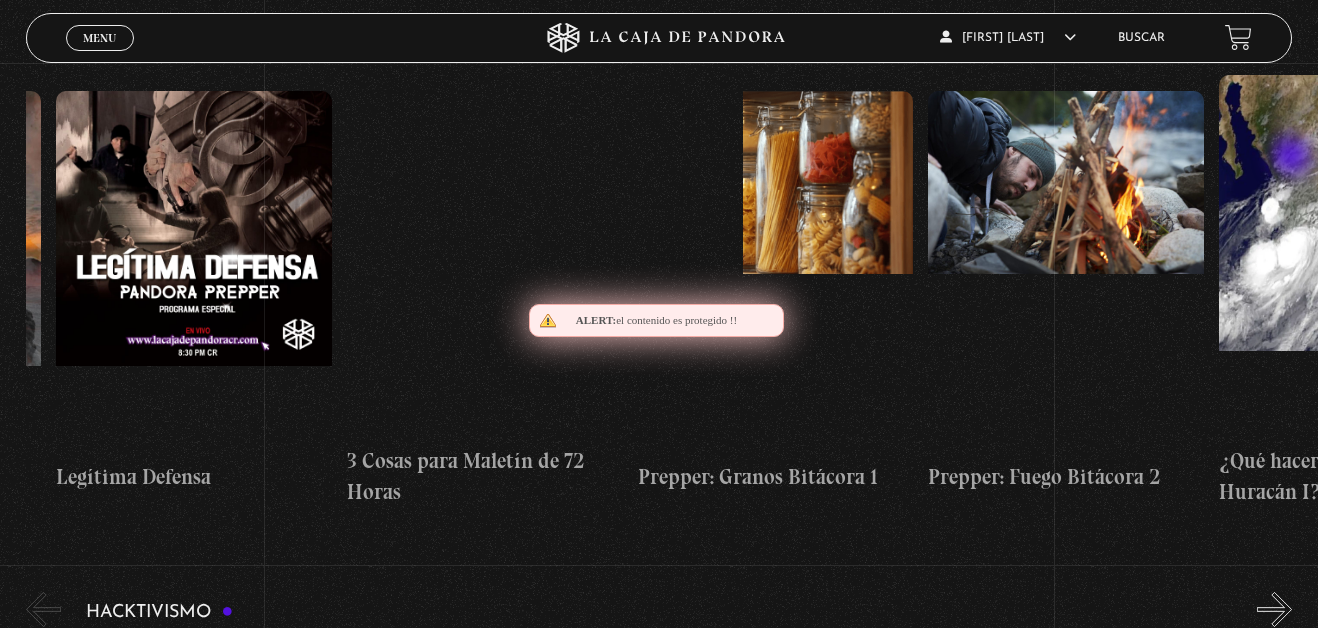 click on "»" at bounding box center [1274, 42] 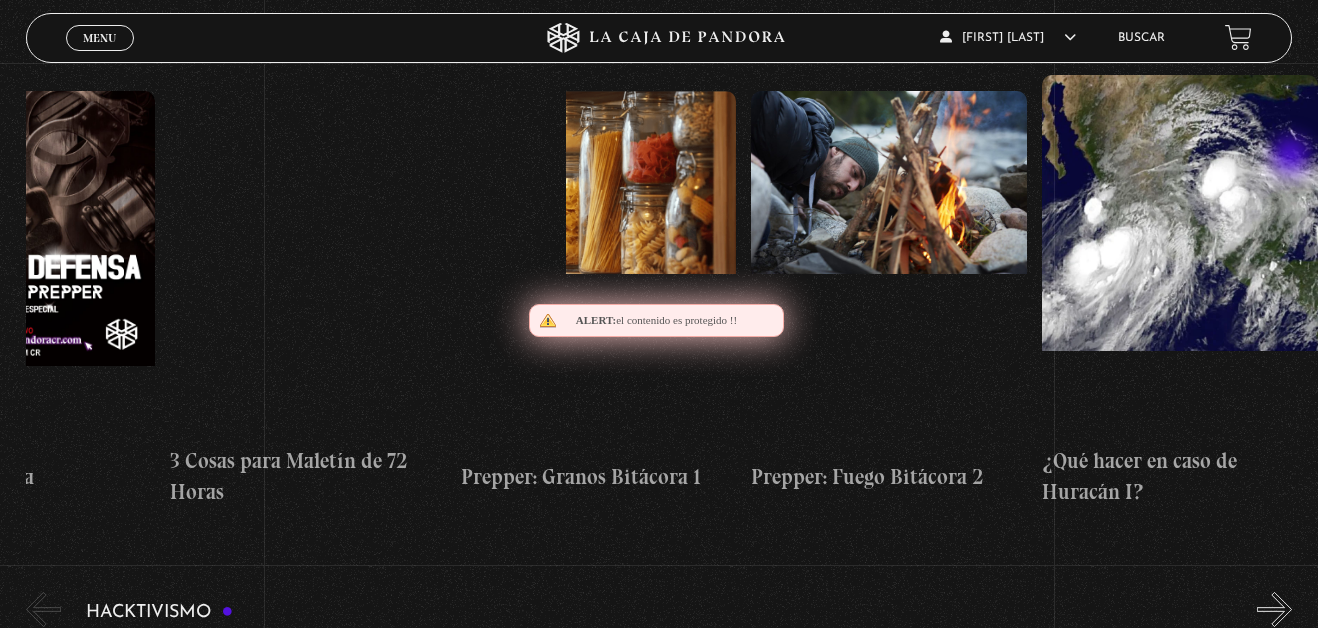 click on "»" at bounding box center (1274, 42) 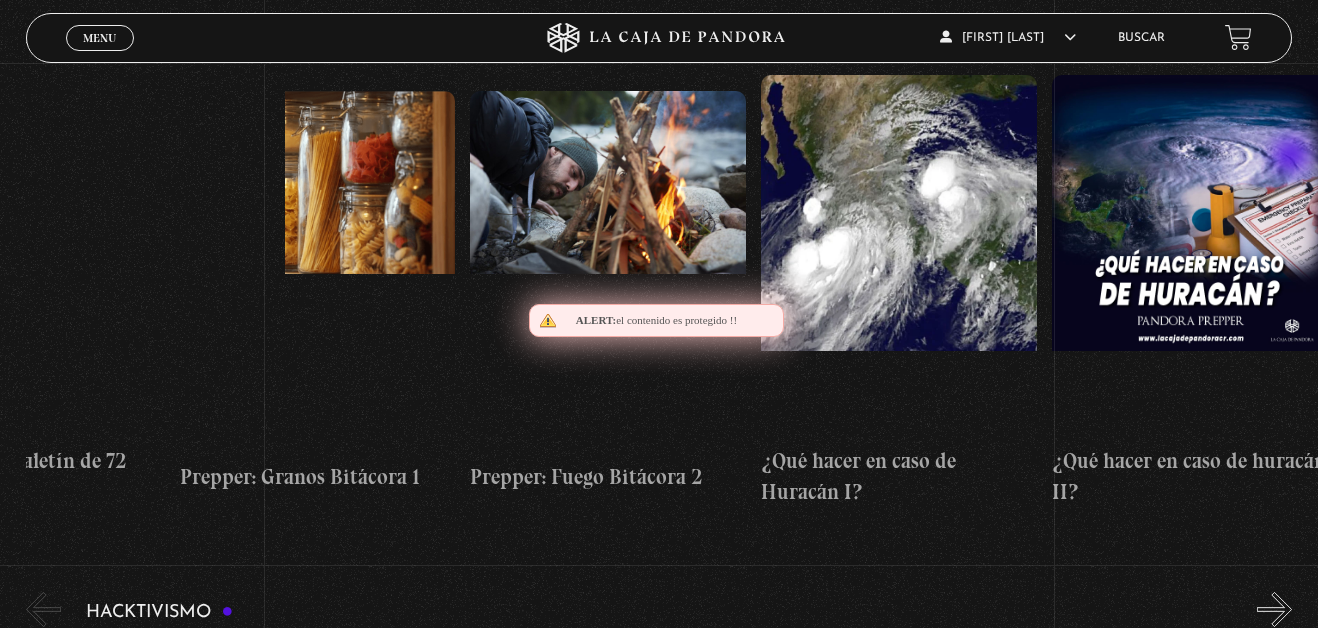 click on "»" at bounding box center [1274, 42] 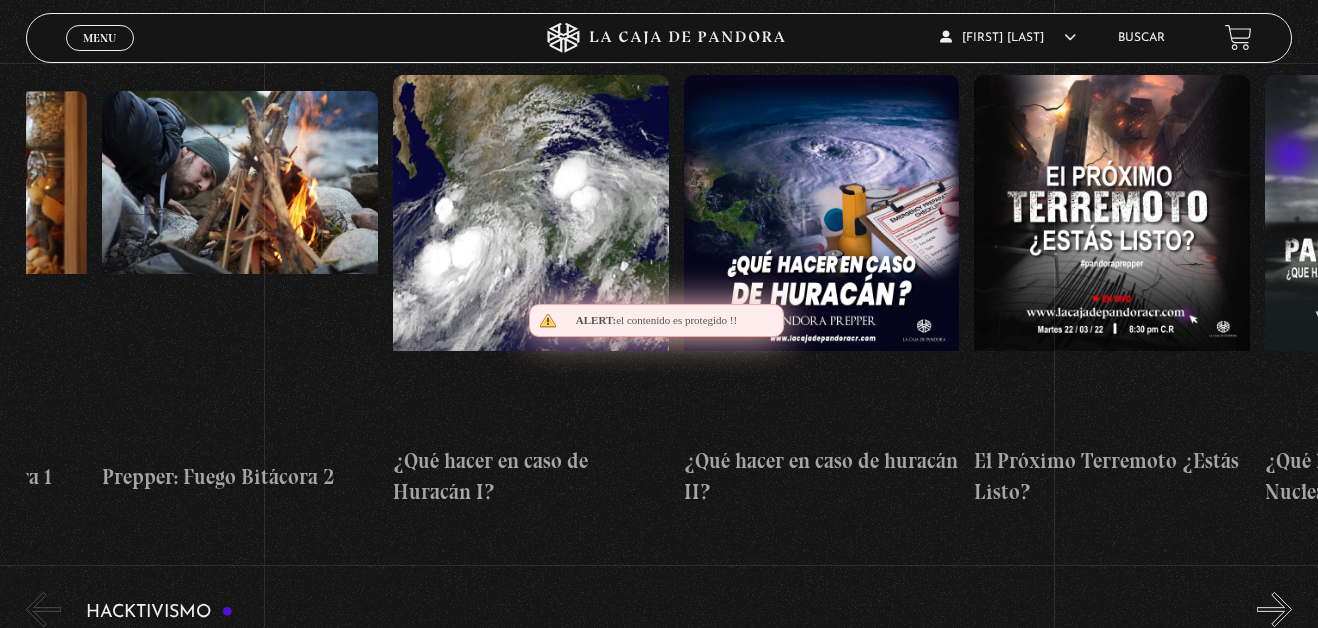click on "»" at bounding box center (1274, 42) 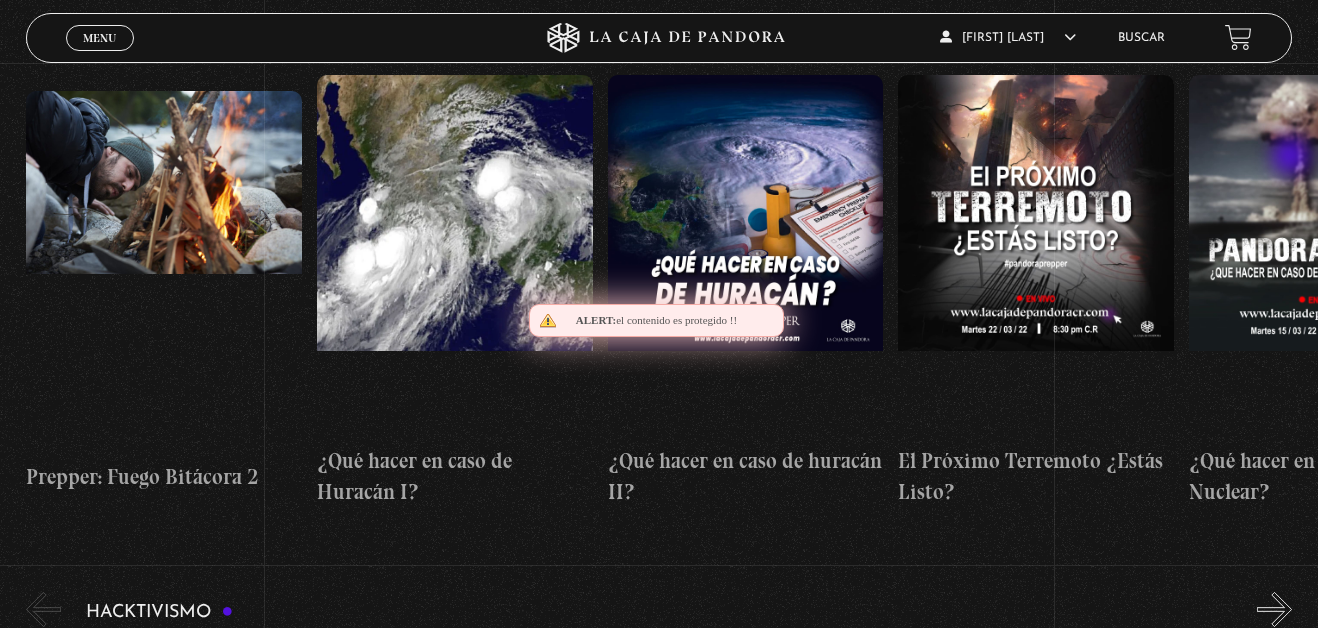 click on "»" at bounding box center (1274, 42) 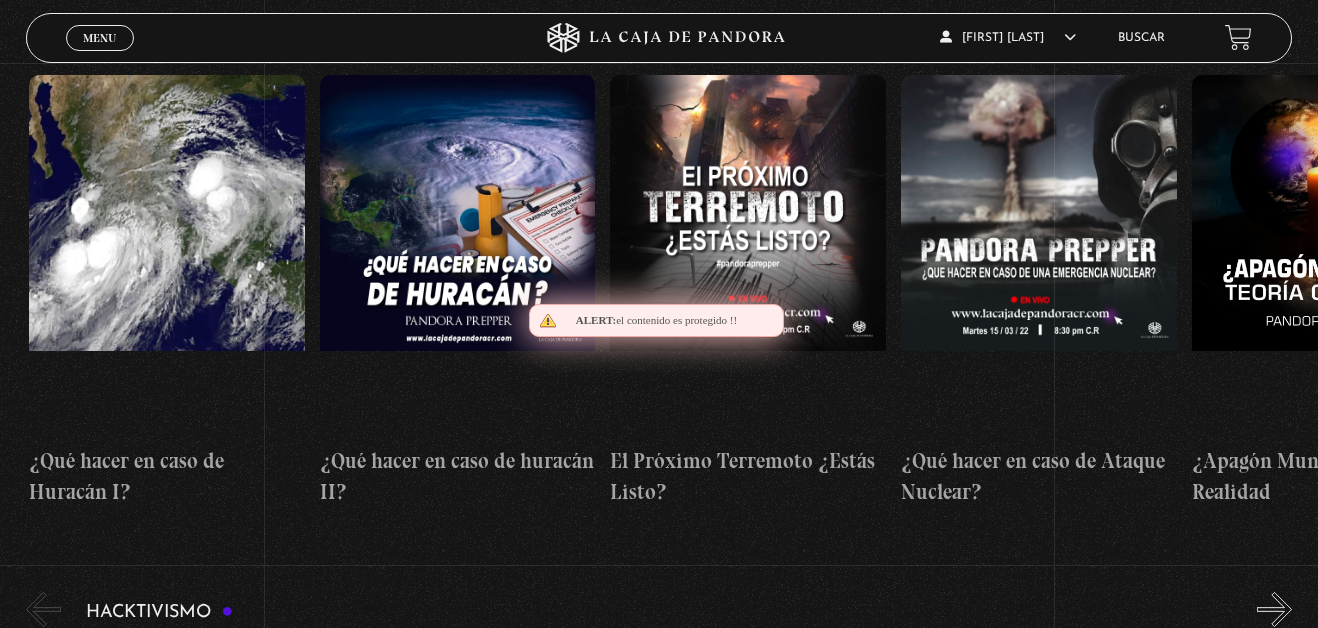 click on "»" at bounding box center [1274, 42] 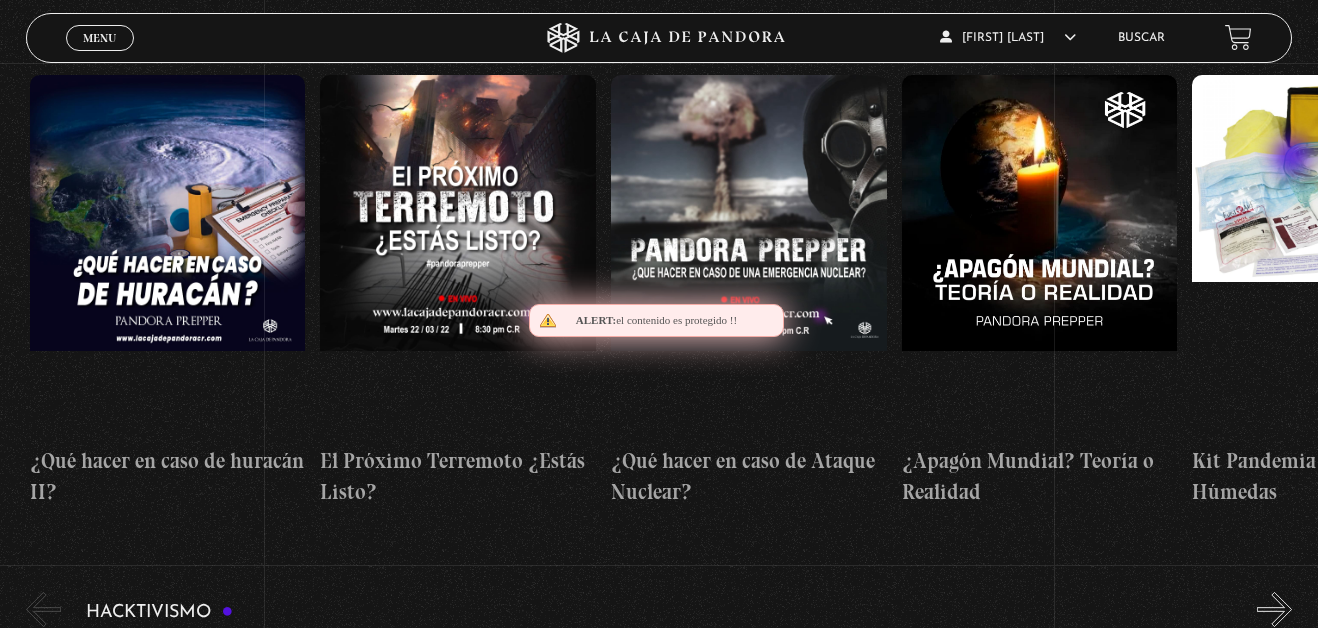 click on "»" at bounding box center (1274, 42) 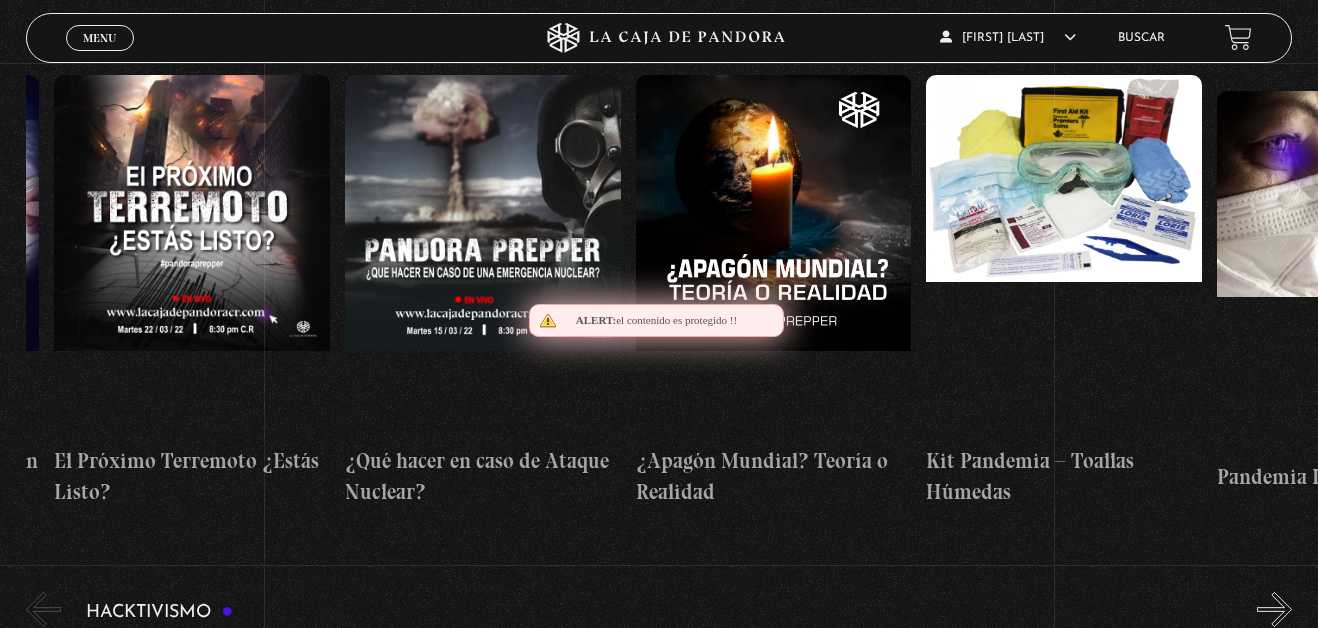 click on "»" at bounding box center [1274, 42] 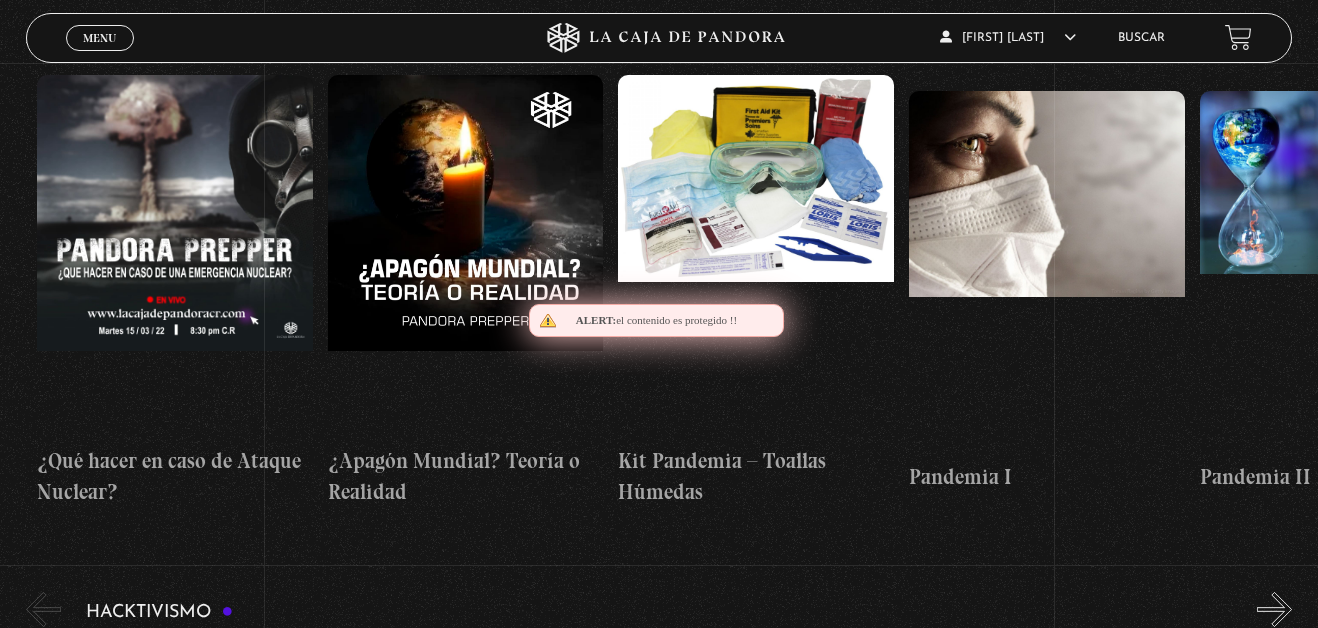 click on "»" at bounding box center [1274, 42] 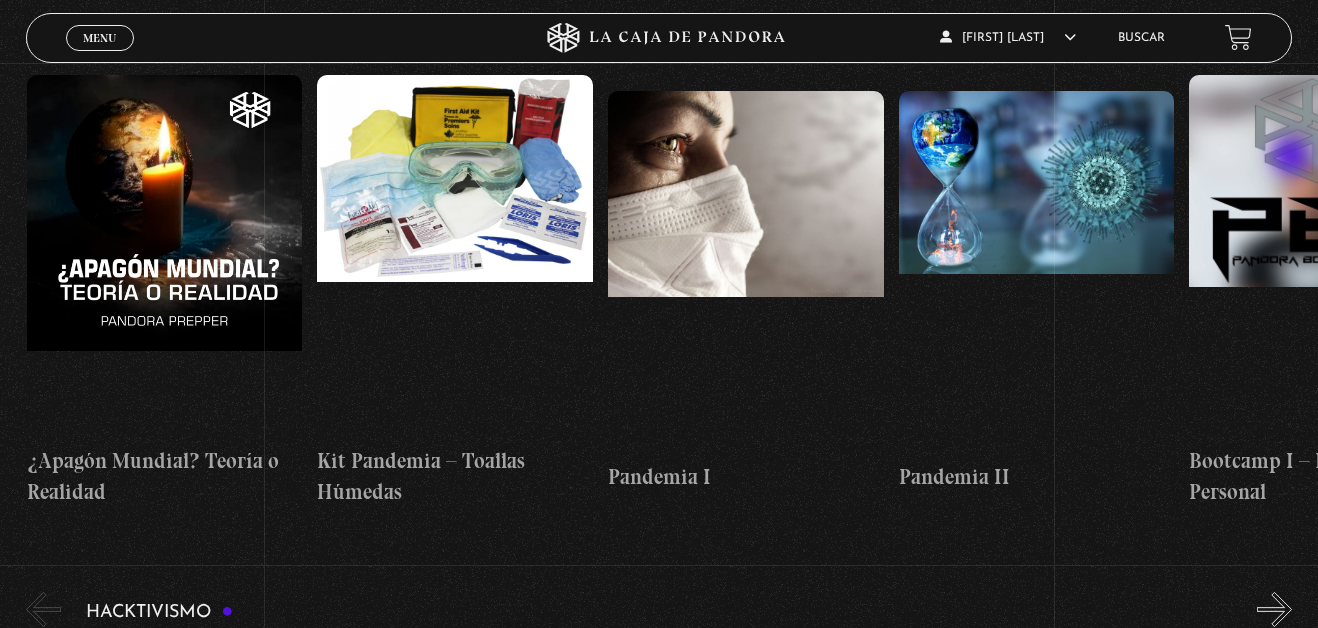click on "»" at bounding box center (1274, 42) 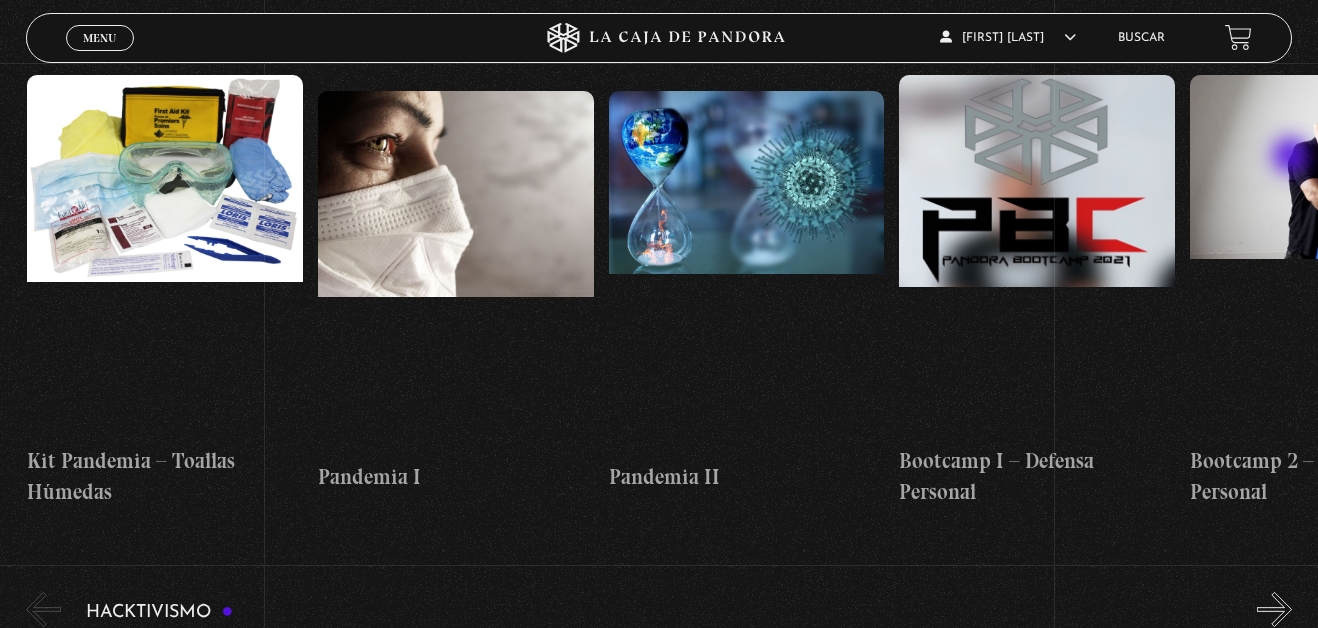 click on "»" at bounding box center [1274, 42] 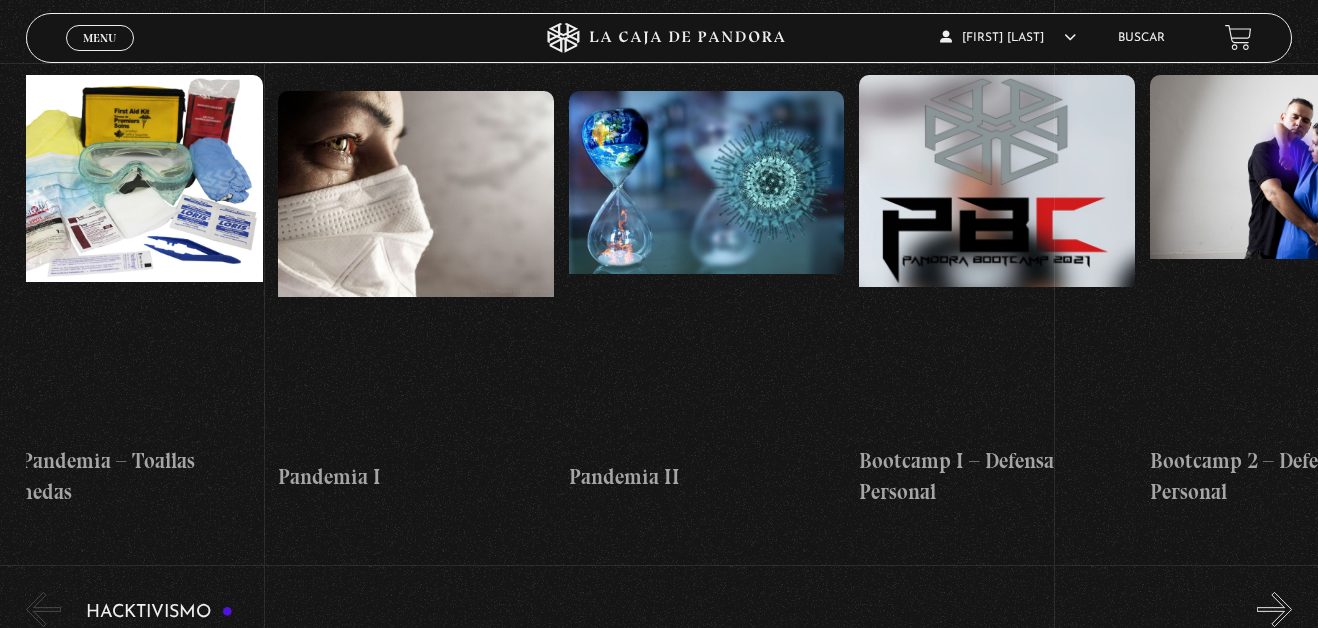 scroll, scrollTop: 0, scrollLeft: 5377, axis: horizontal 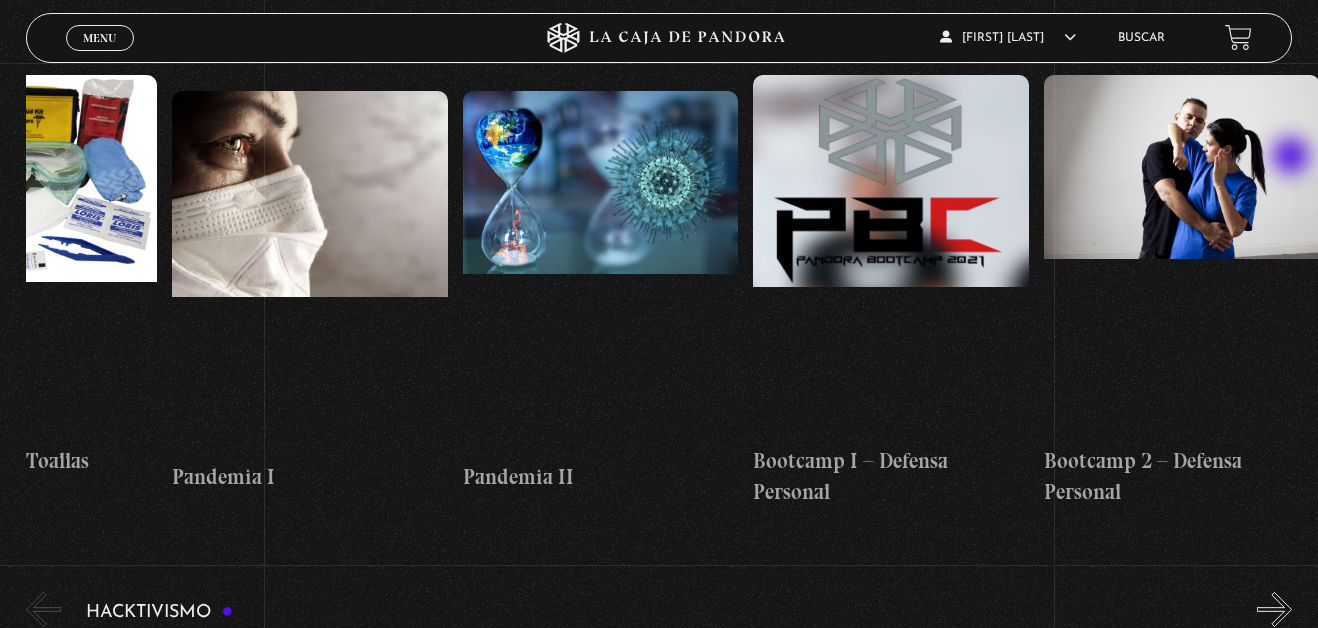 click on "»" at bounding box center [1274, 42] 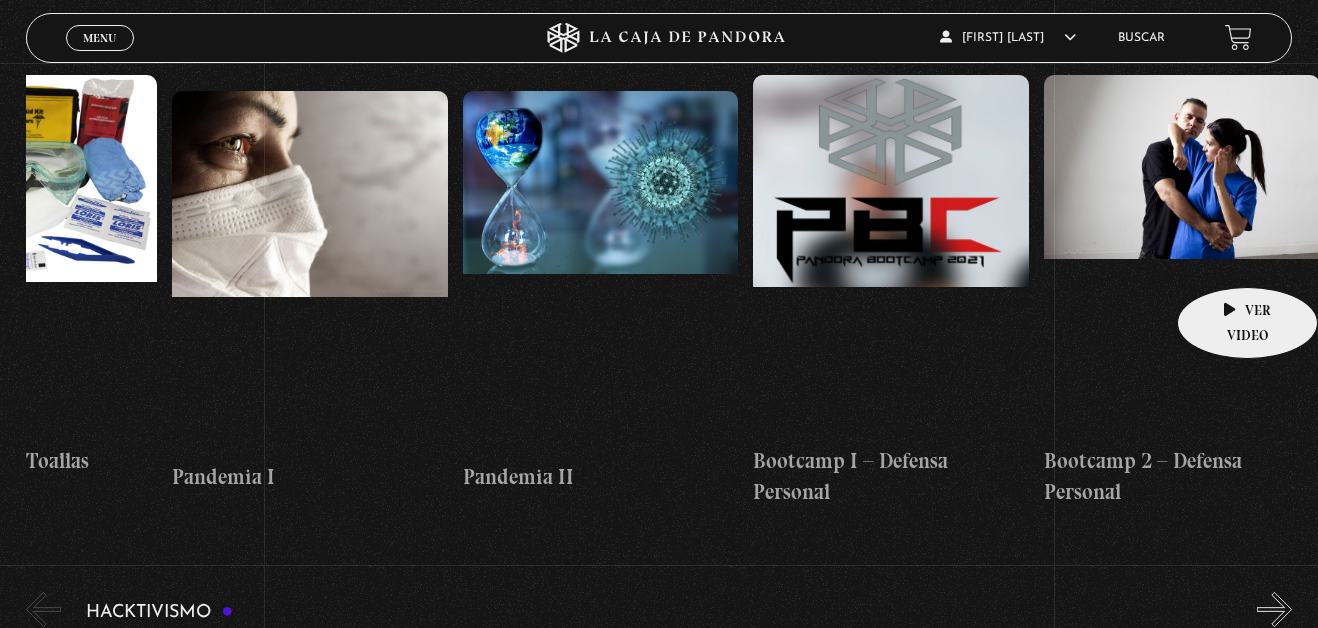 click at bounding box center (1182, 255) 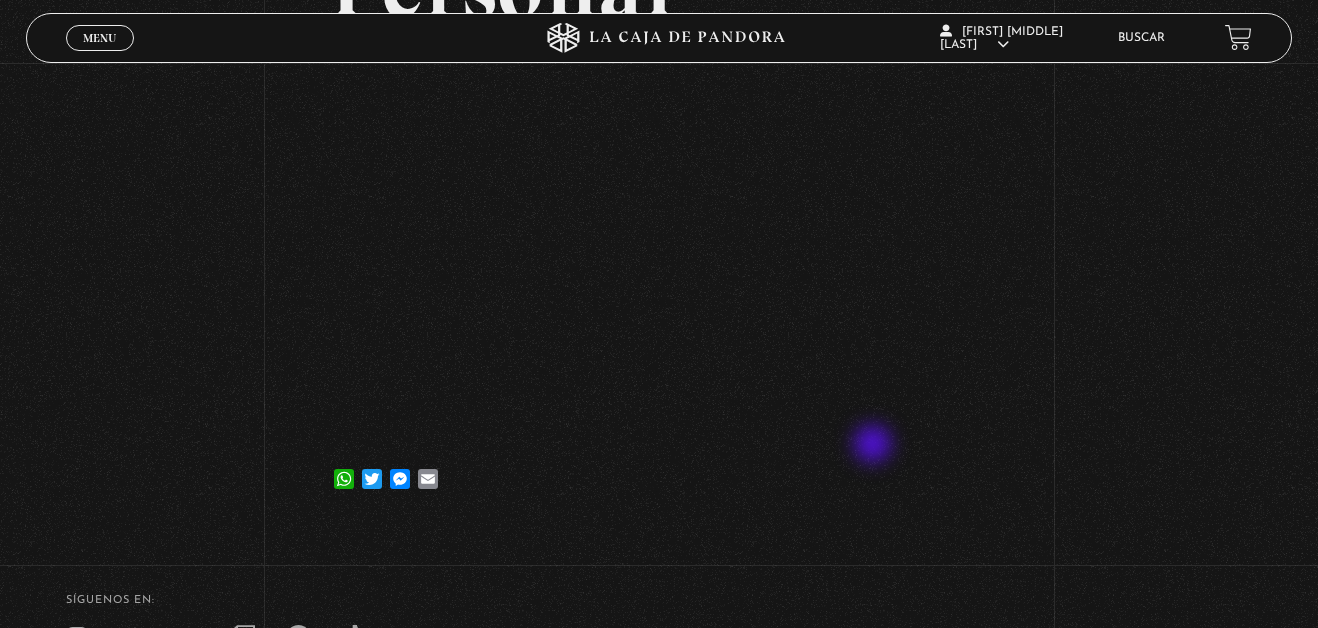 scroll, scrollTop: 0, scrollLeft: 0, axis: both 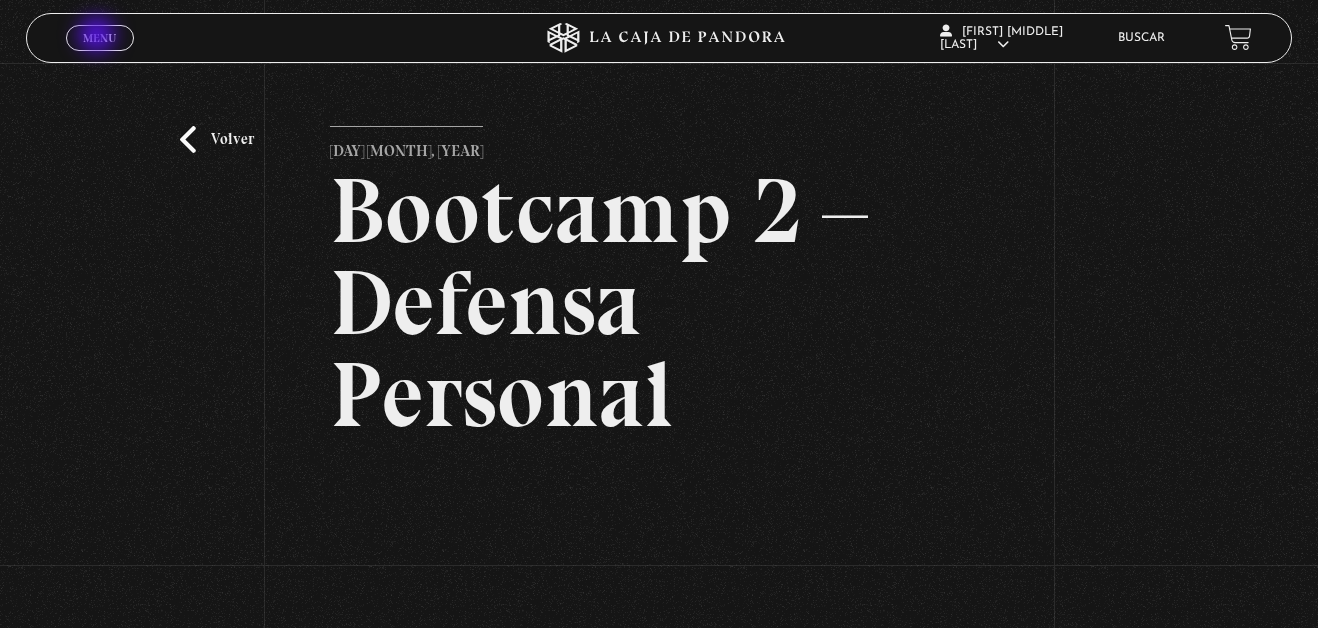 click on "Menu" at bounding box center [99, 38] 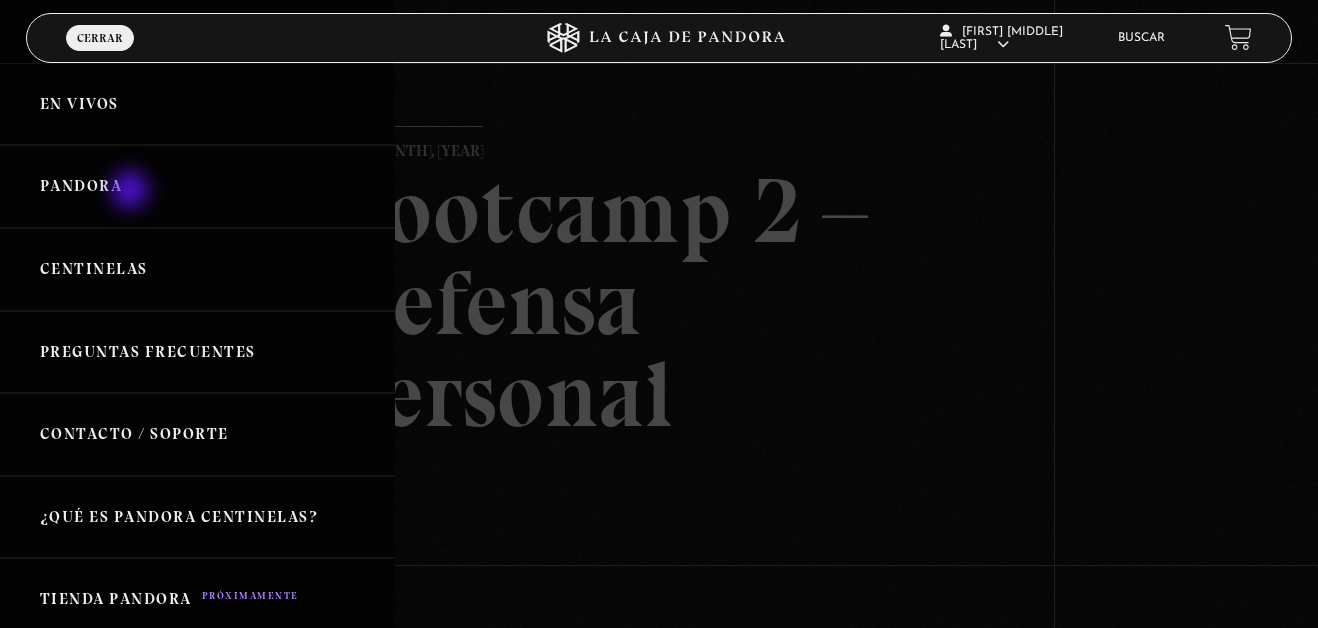 click on "Pandora" at bounding box center (197, 186) 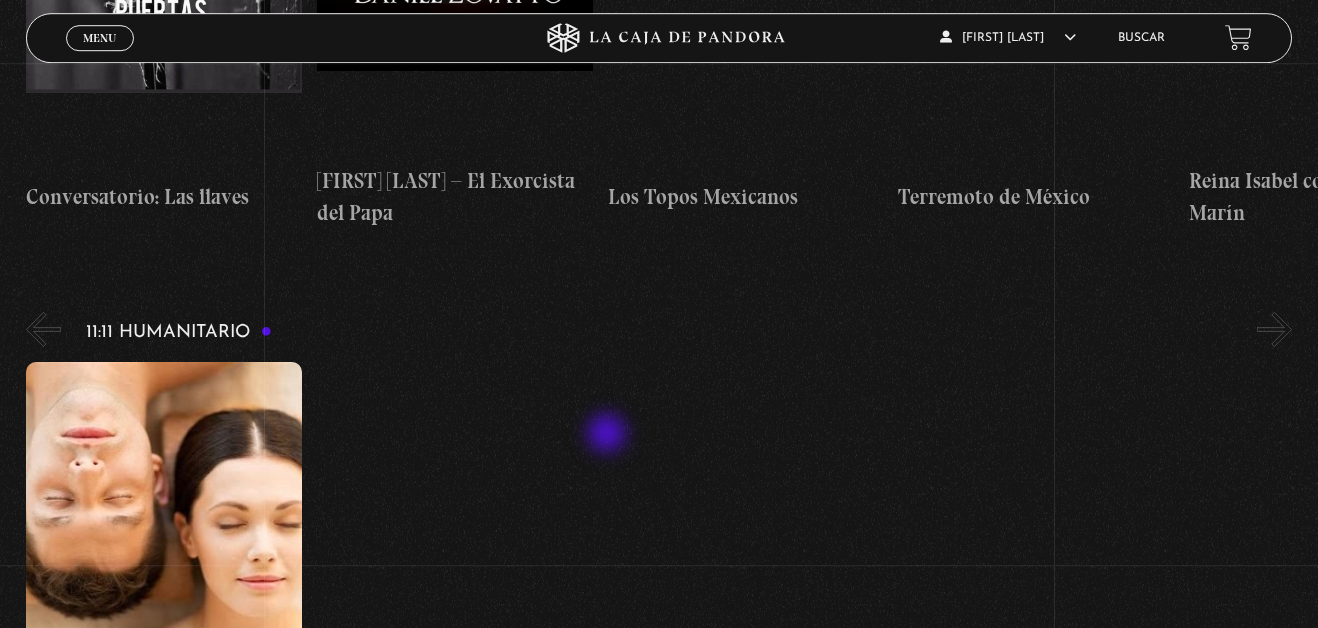 scroll, scrollTop: 7669, scrollLeft: 0, axis: vertical 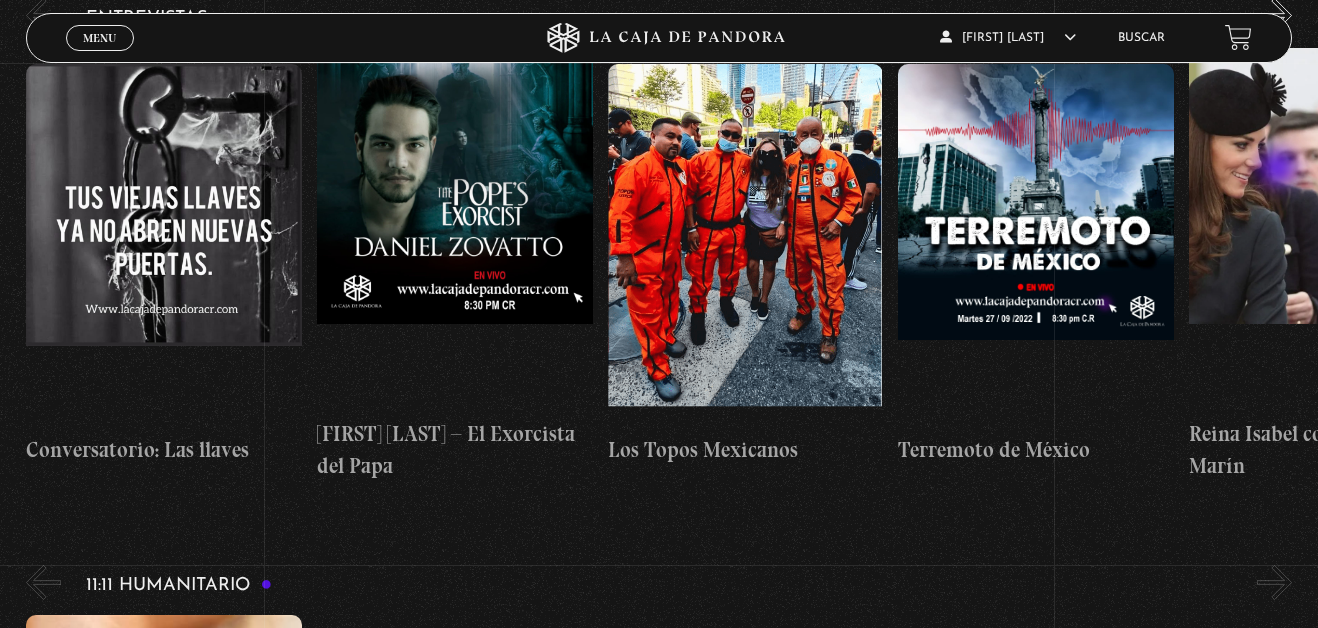 click on "»" at bounding box center (1274, 15) 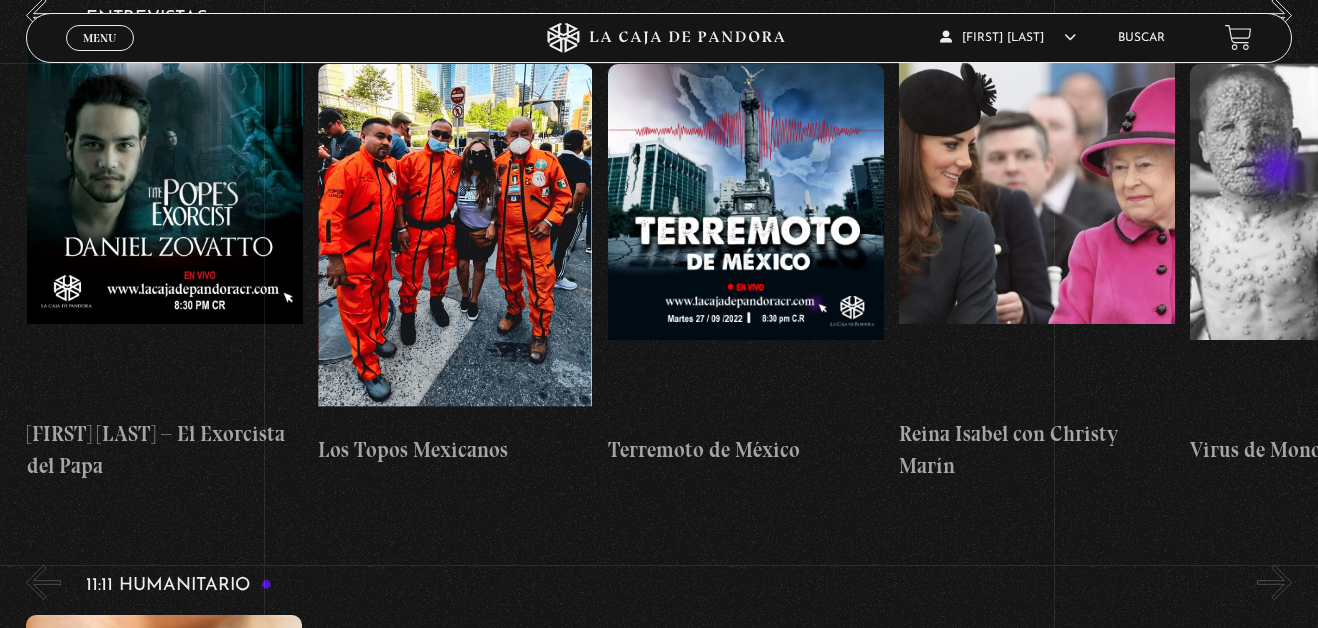 click on "»" at bounding box center [1274, 15] 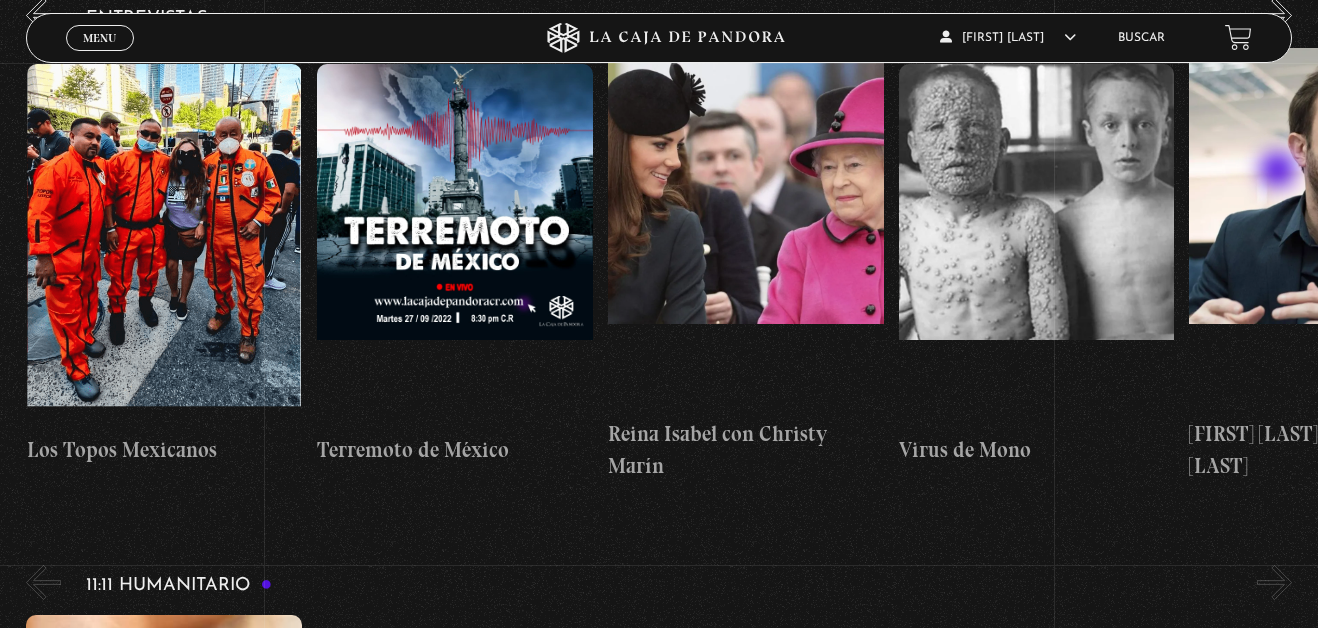 click on "»" at bounding box center [1274, 15] 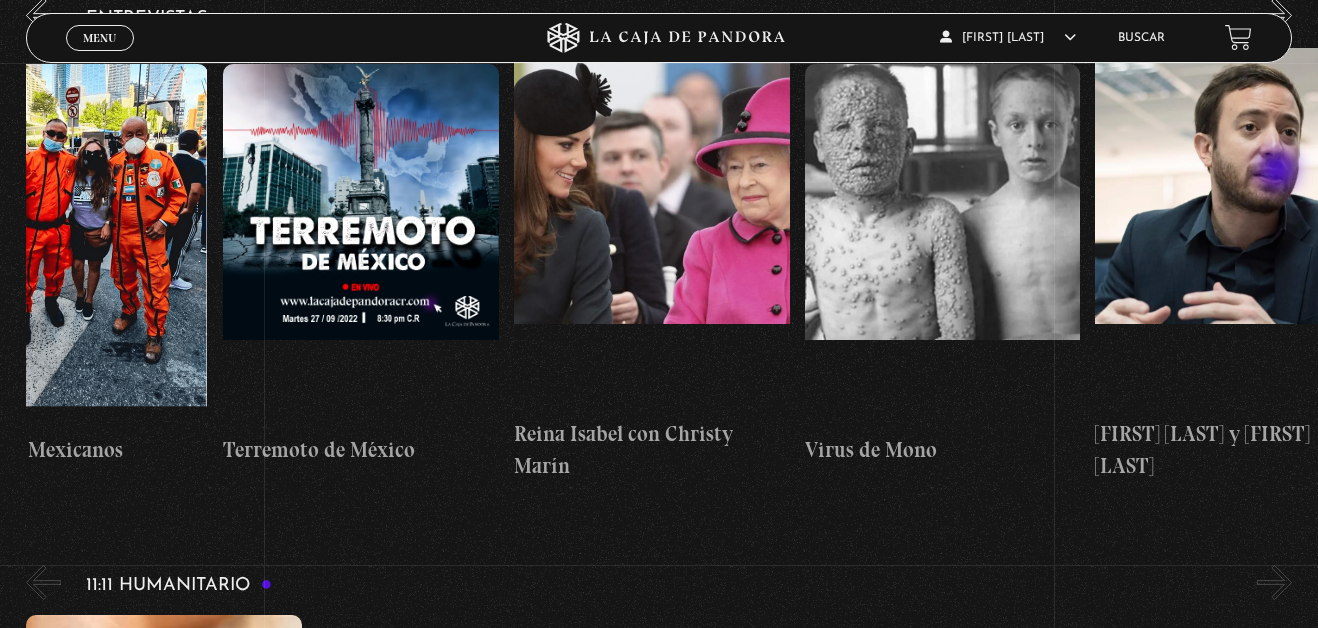 scroll, scrollTop: 0, scrollLeft: 727, axis: horizontal 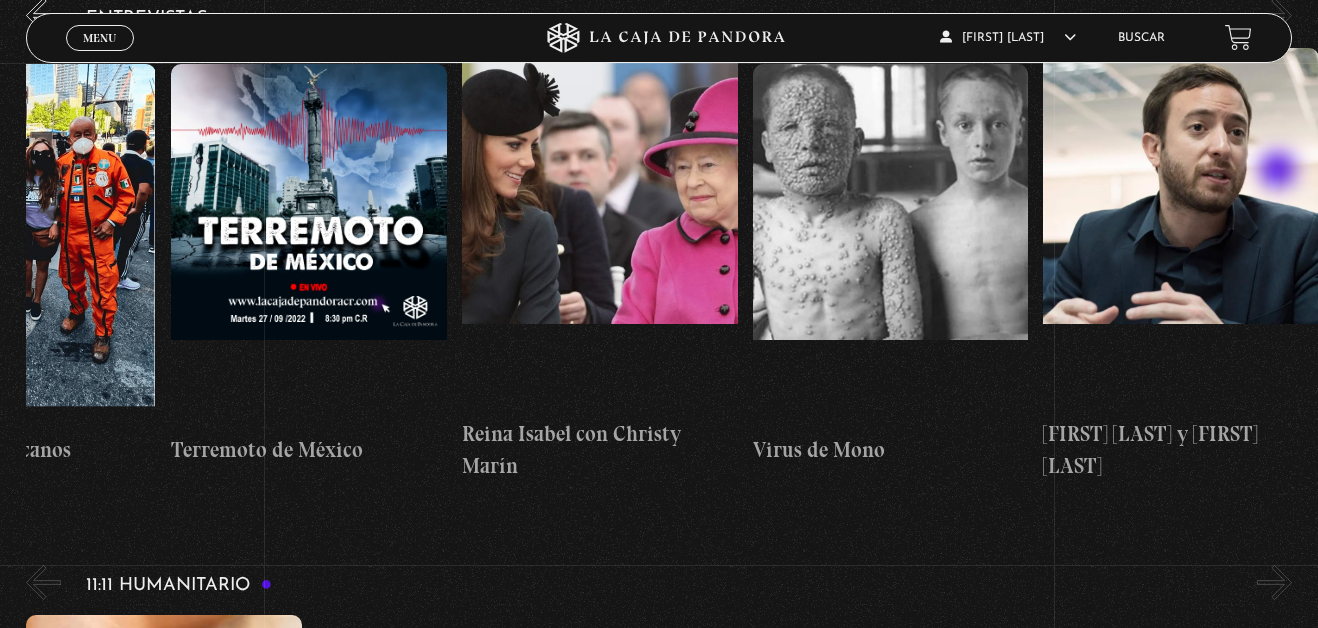 click on "»" at bounding box center [1274, 15] 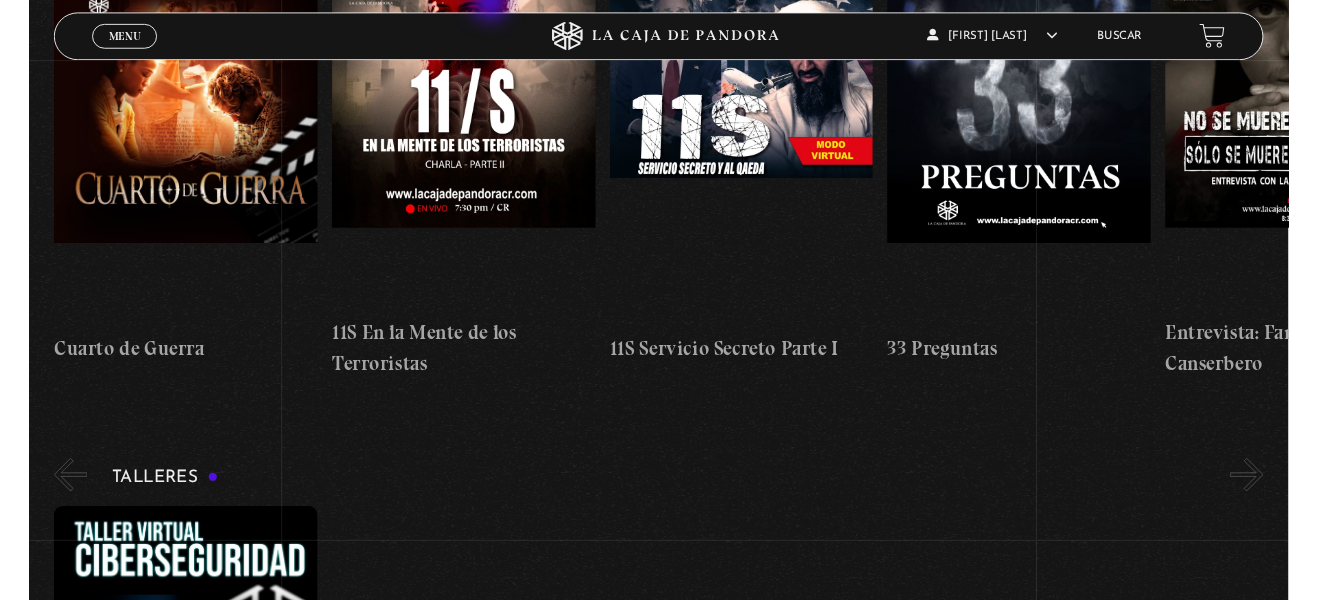 scroll, scrollTop: 507, scrollLeft: 0, axis: vertical 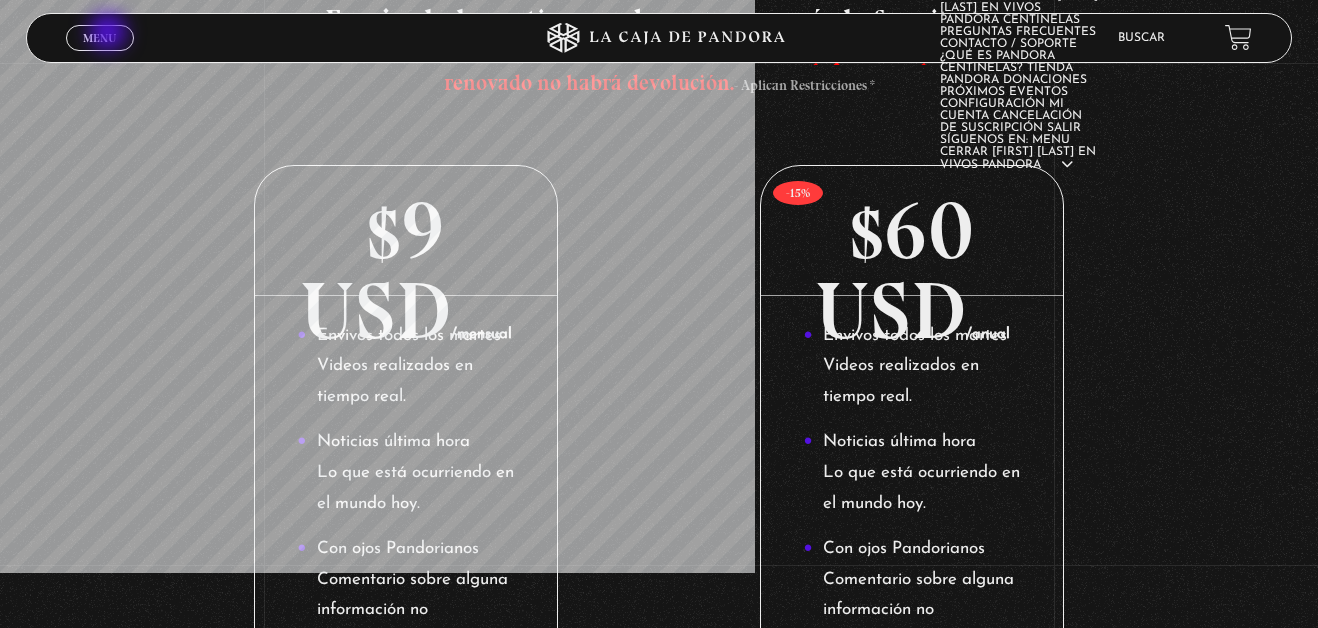click on "Menu" at bounding box center [99, 38] 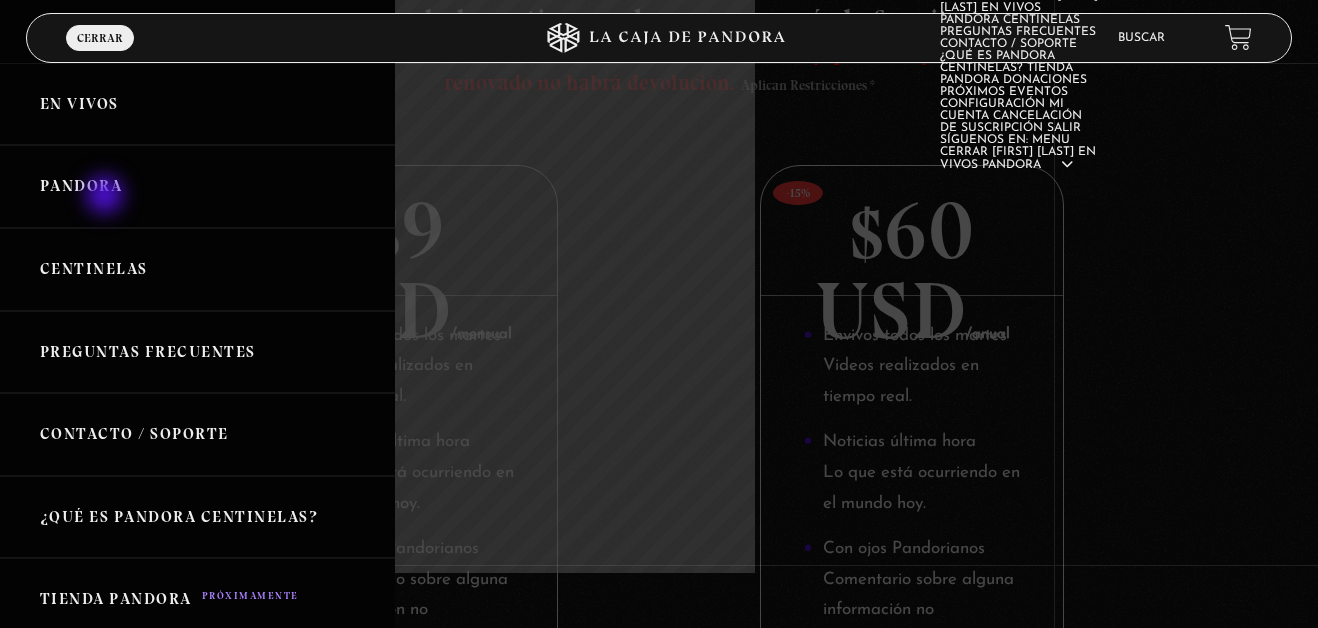 click on "Pandora" at bounding box center [197, 186] 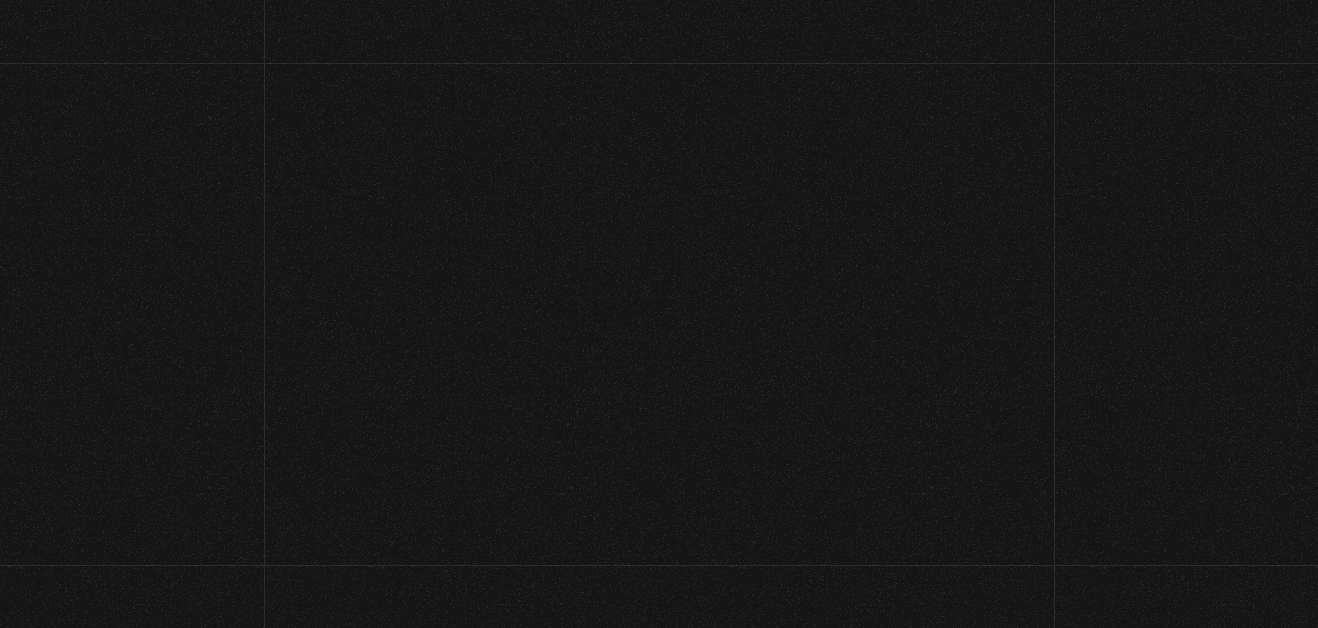 scroll, scrollTop: 0, scrollLeft: 0, axis: both 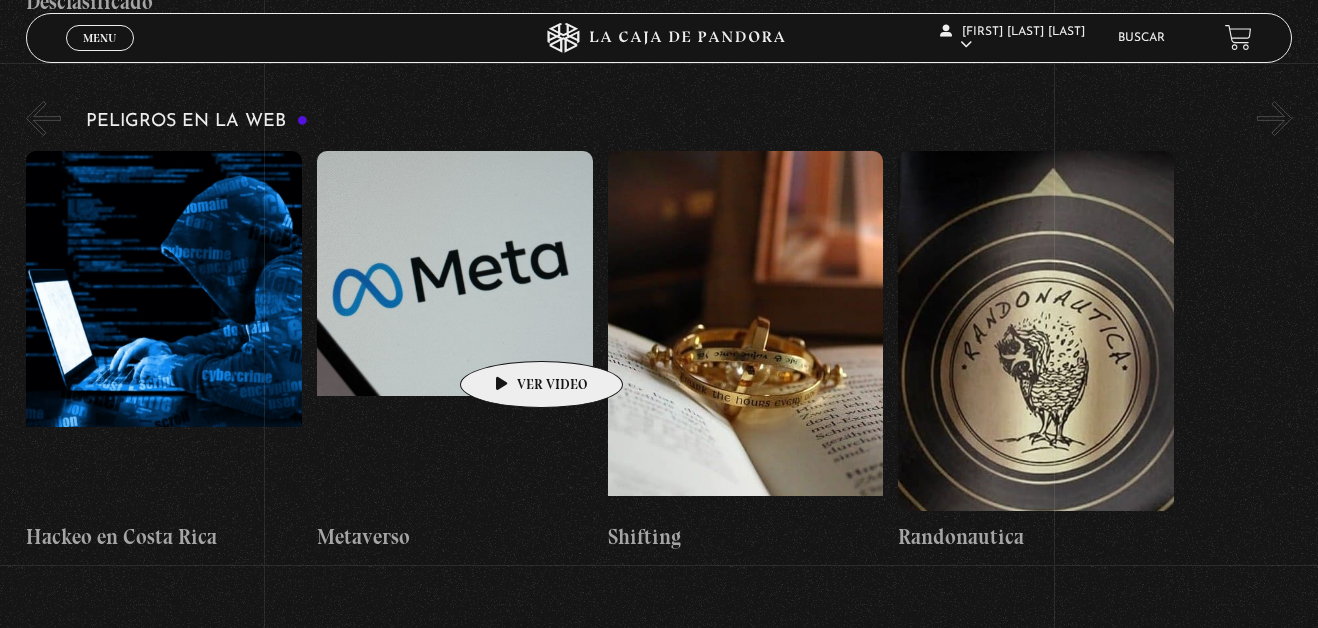 click at bounding box center [455, 331] 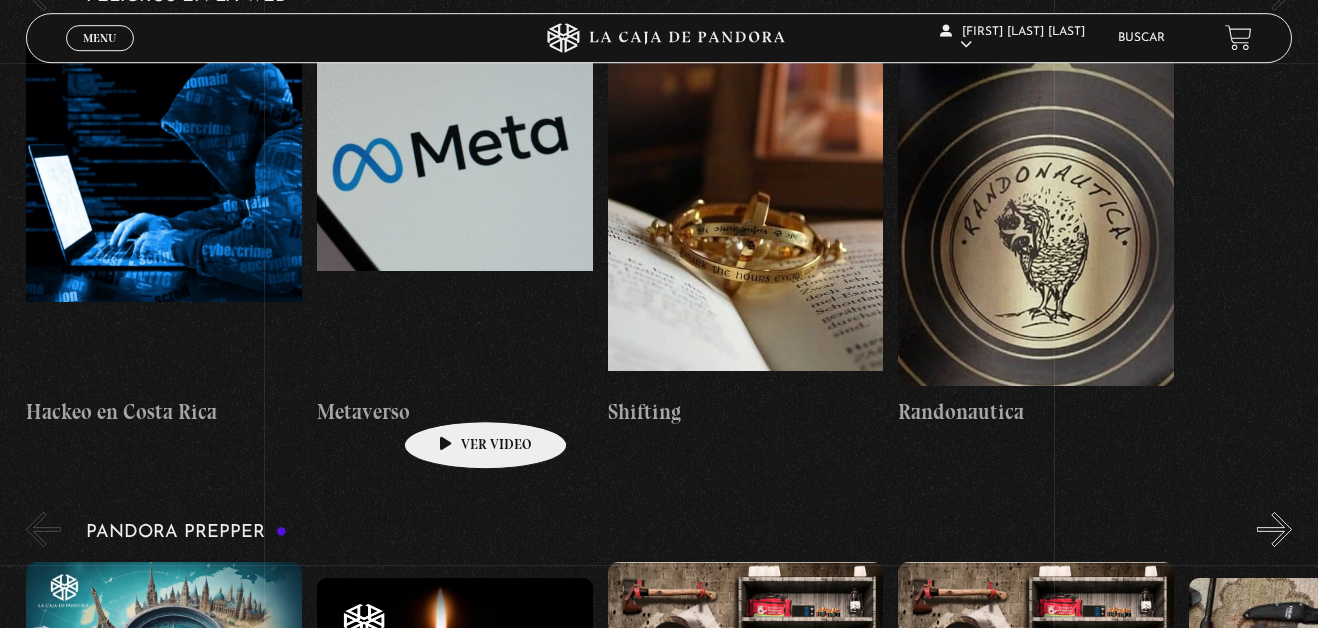 scroll, scrollTop: 4998, scrollLeft: 0, axis: vertical 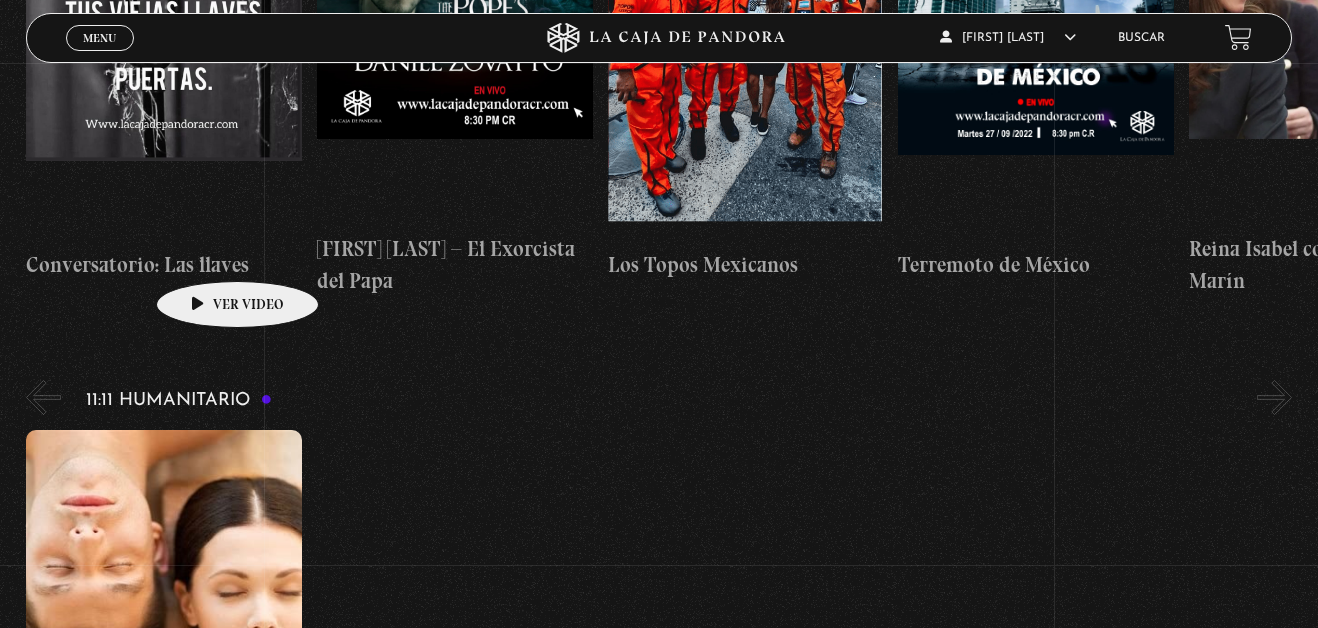 click at bounding box center [164, 59] 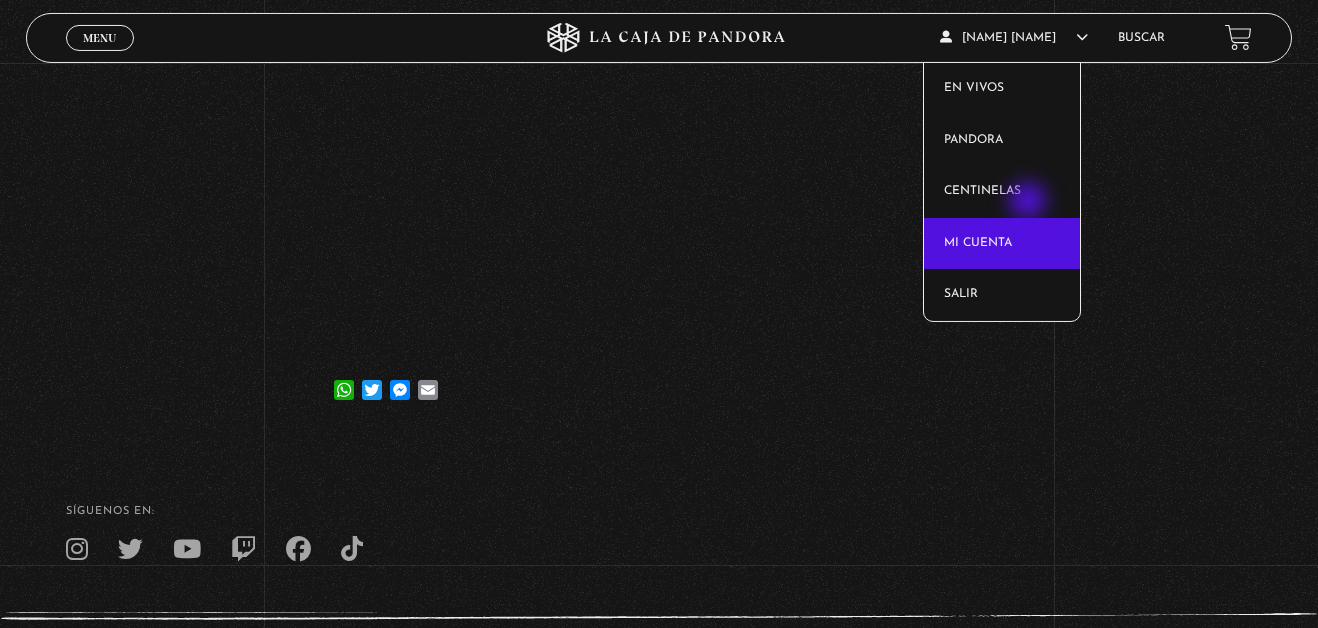 scroll, scrollTop: 408, scrollLeft: 0, axis: vertical 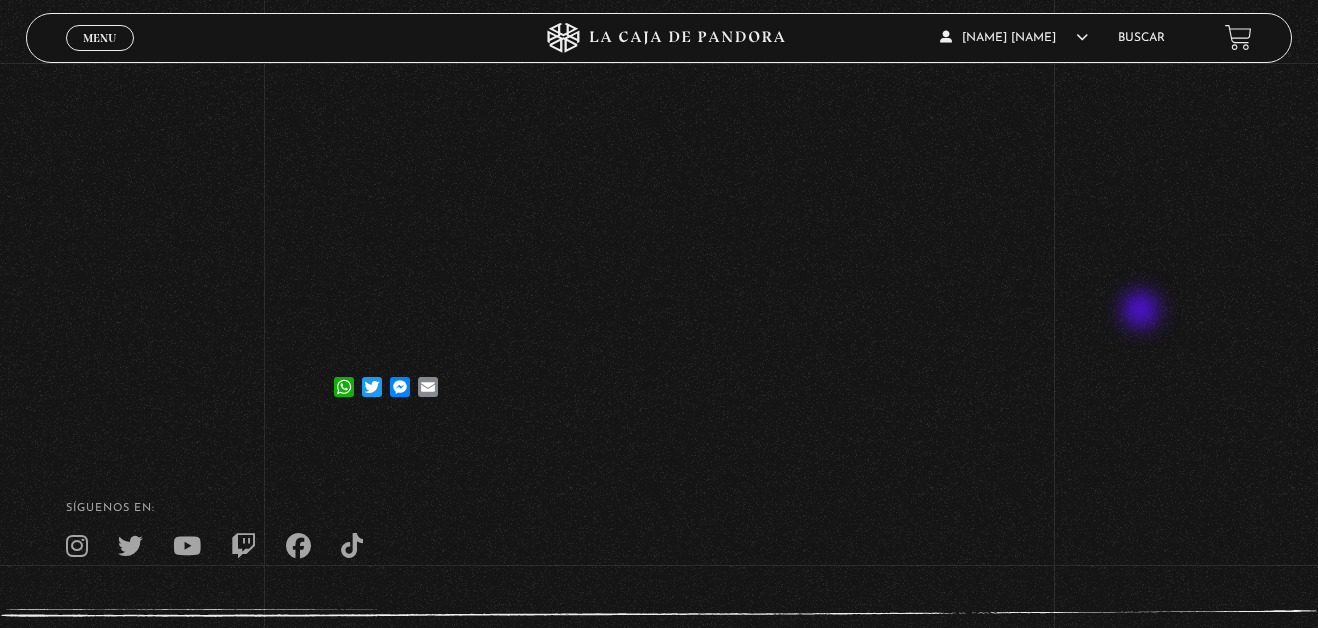 drag, startPoint x: 1147, startPoint y: 313, endPoint x: 1150, endPoint y: 286, distance: 27.166155 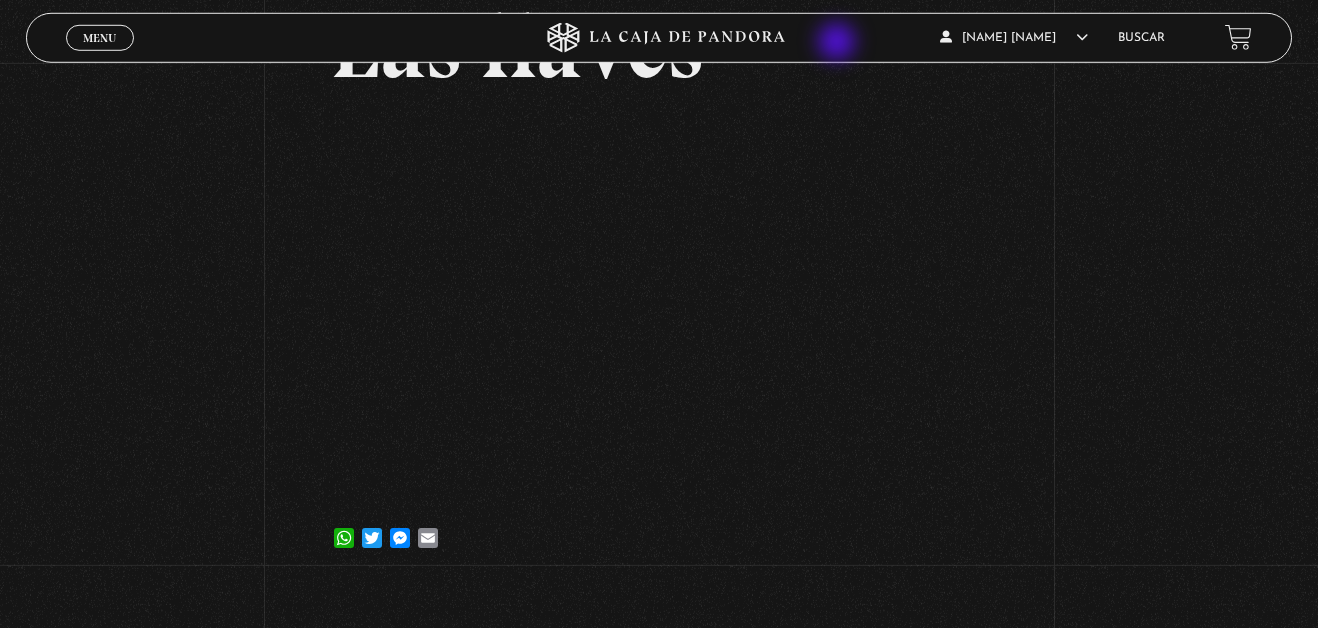 scroll, scrollTop: 204, scrollLeft: 0, axis: vertical 